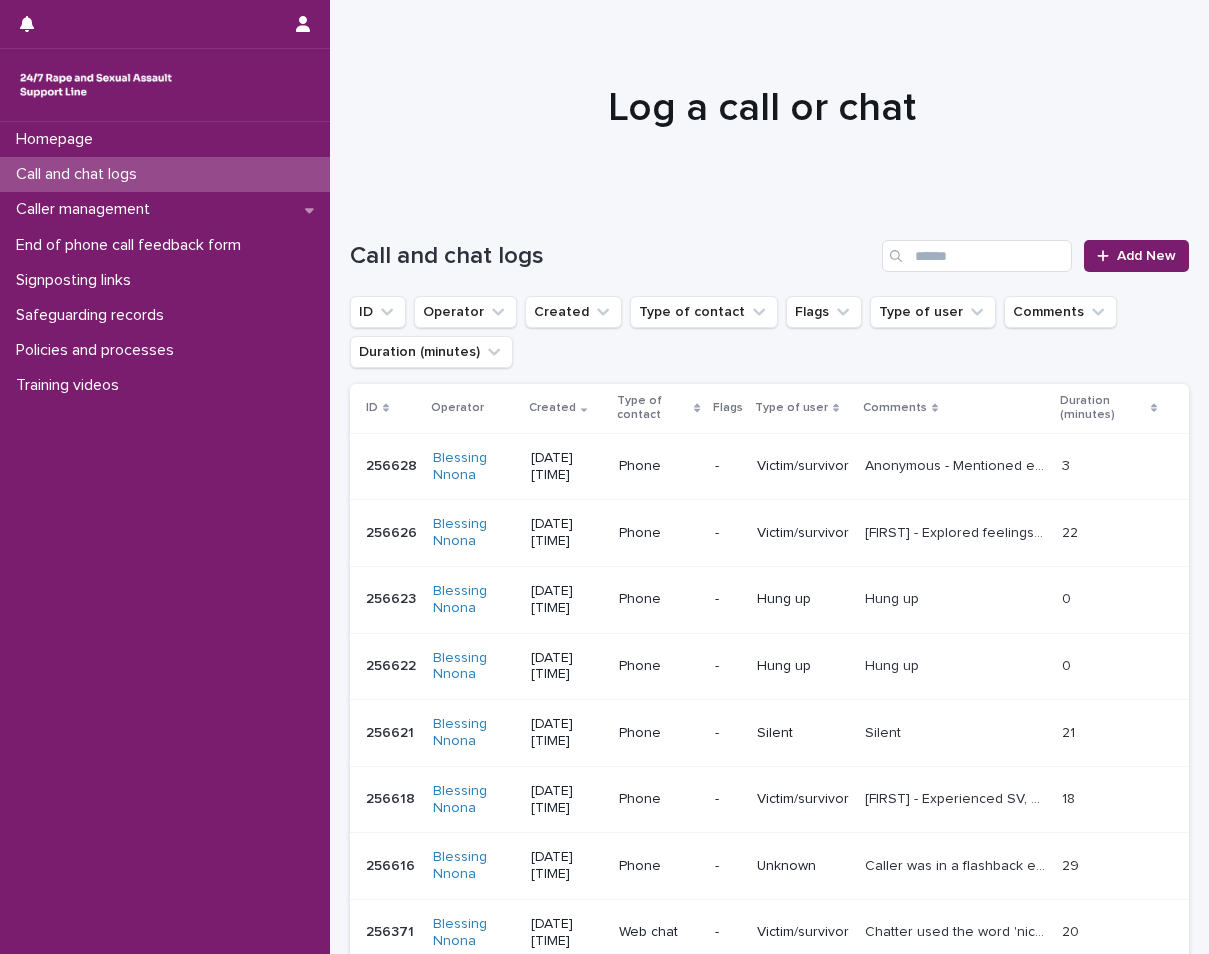 scroll, scrollTop: 0, scrollLeft: 0, axis: both 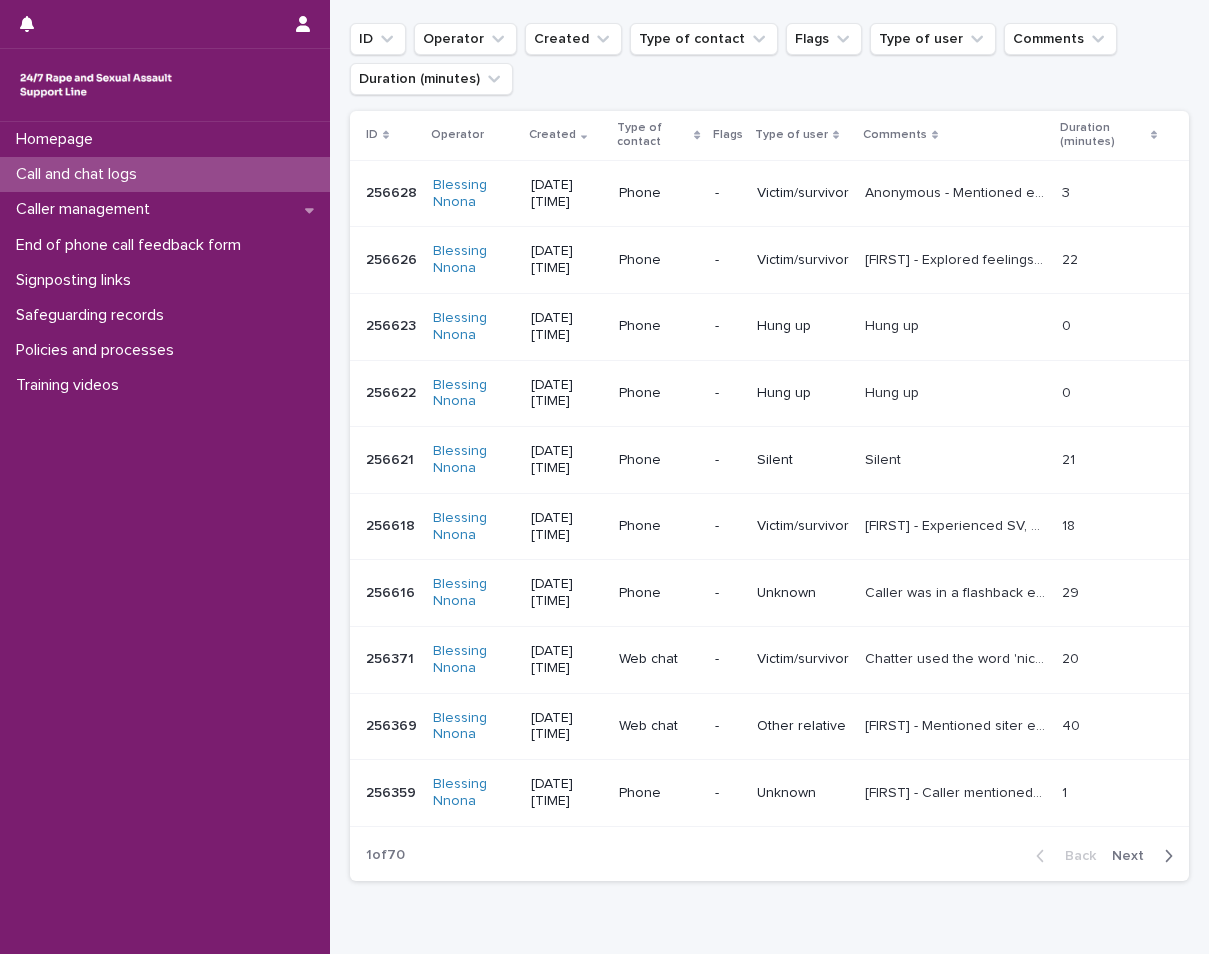 click on "Call and chat logs" at bounding box center [165, 174] 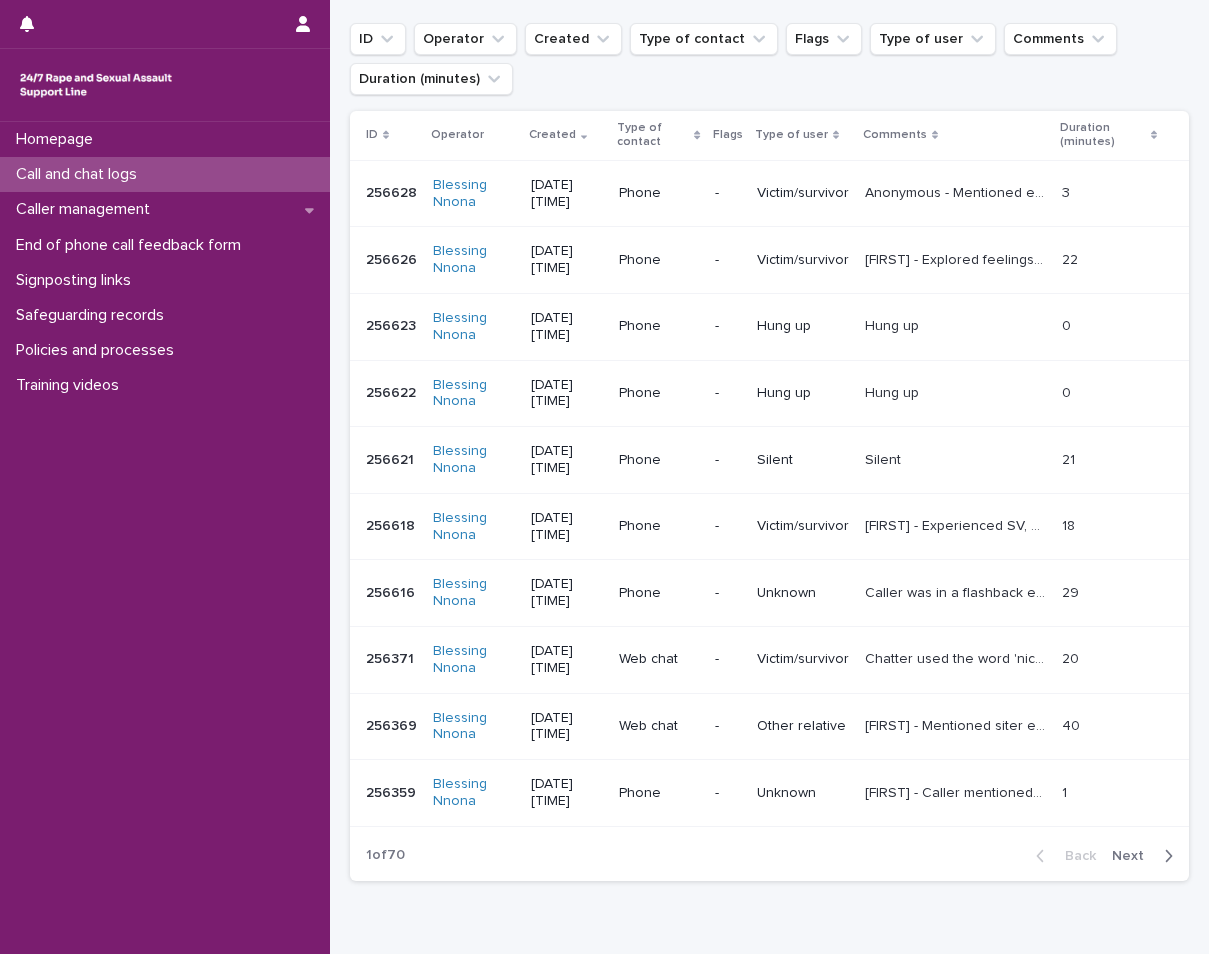 click on "Call and chat logs" at bounding box center (165, 174) 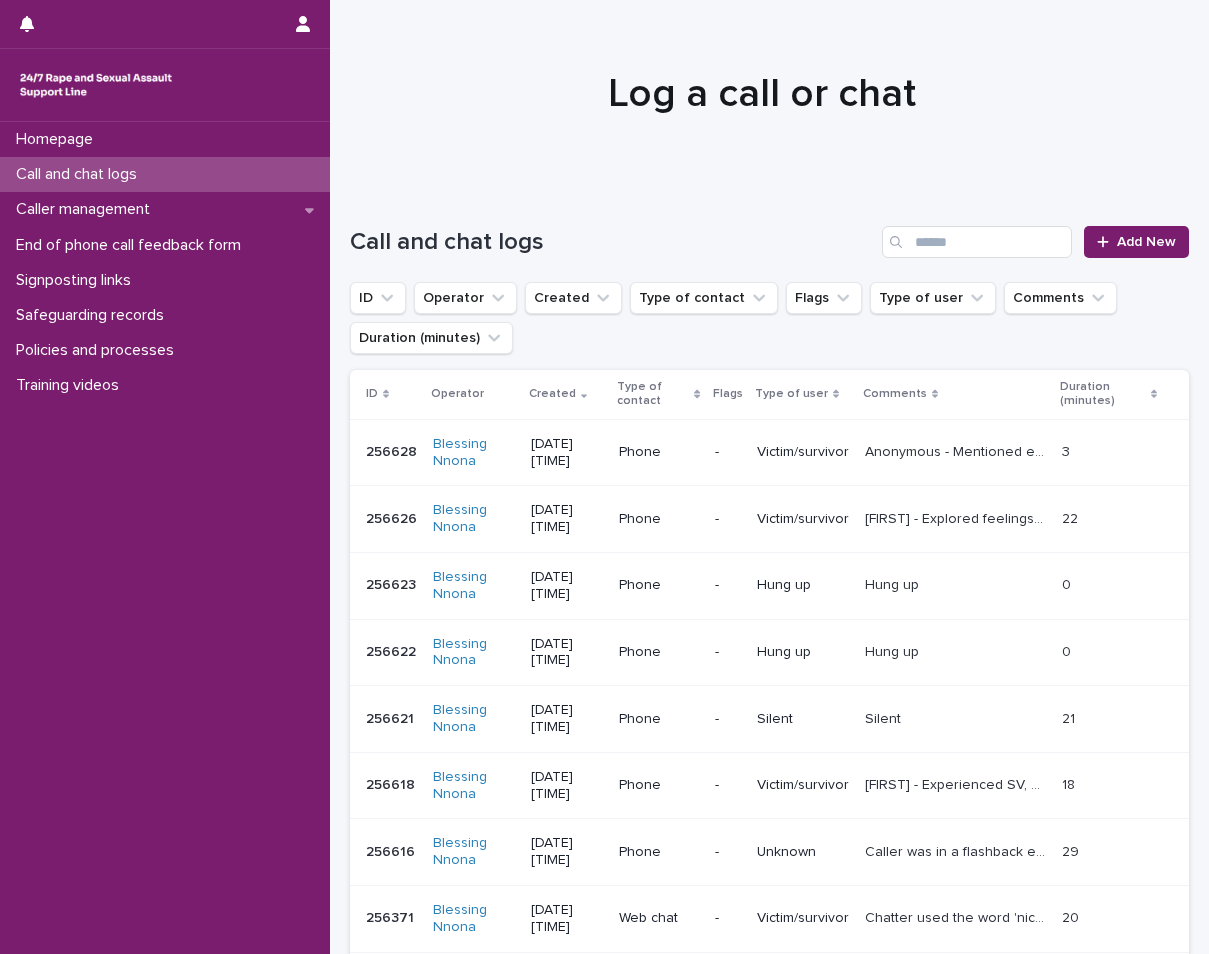 scroll, scrollTop: 0, scrollLeft: 0, axis: both 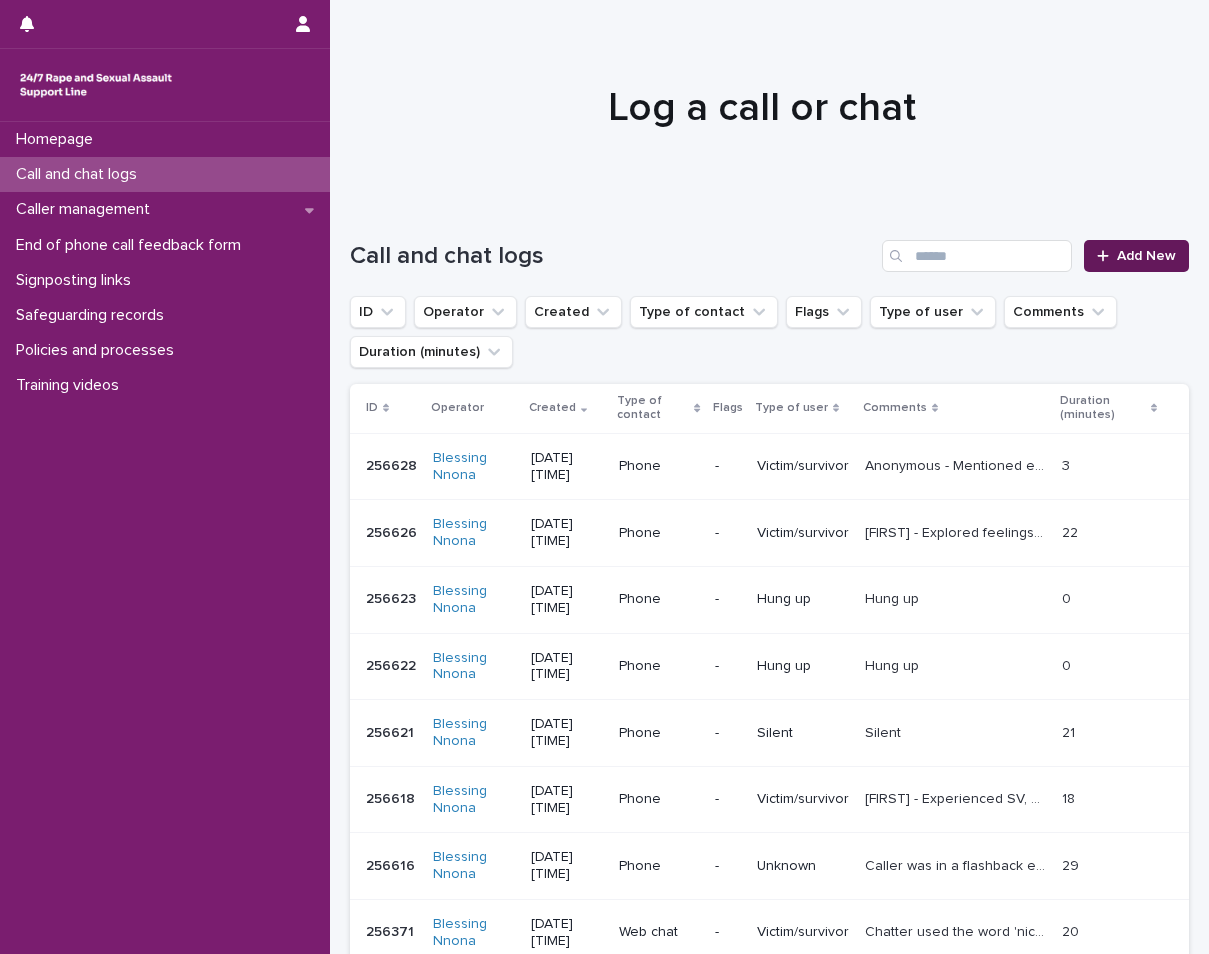 click on "Add New" at bounding box center [1136, 256] 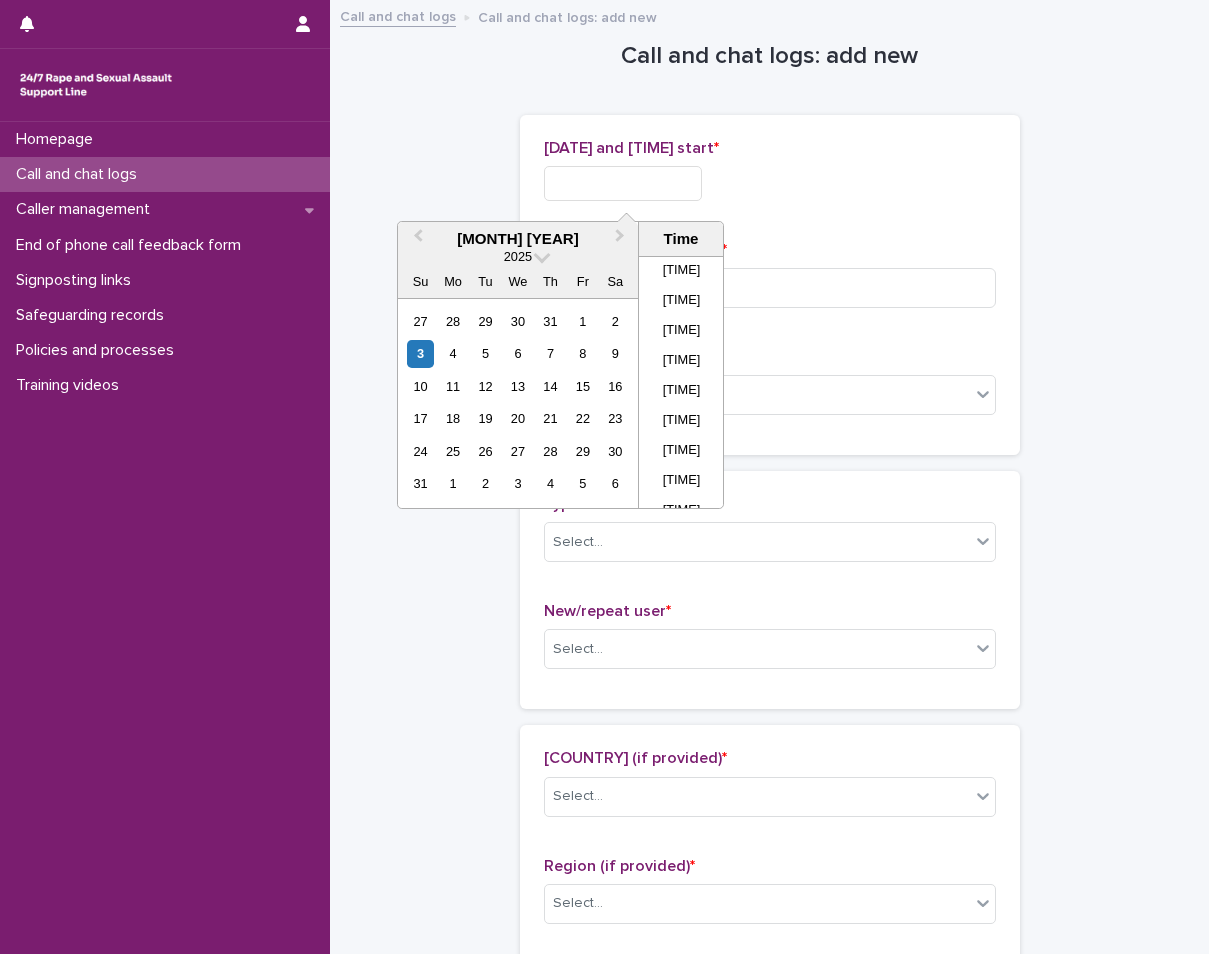 click at bounding box center (623, 183) 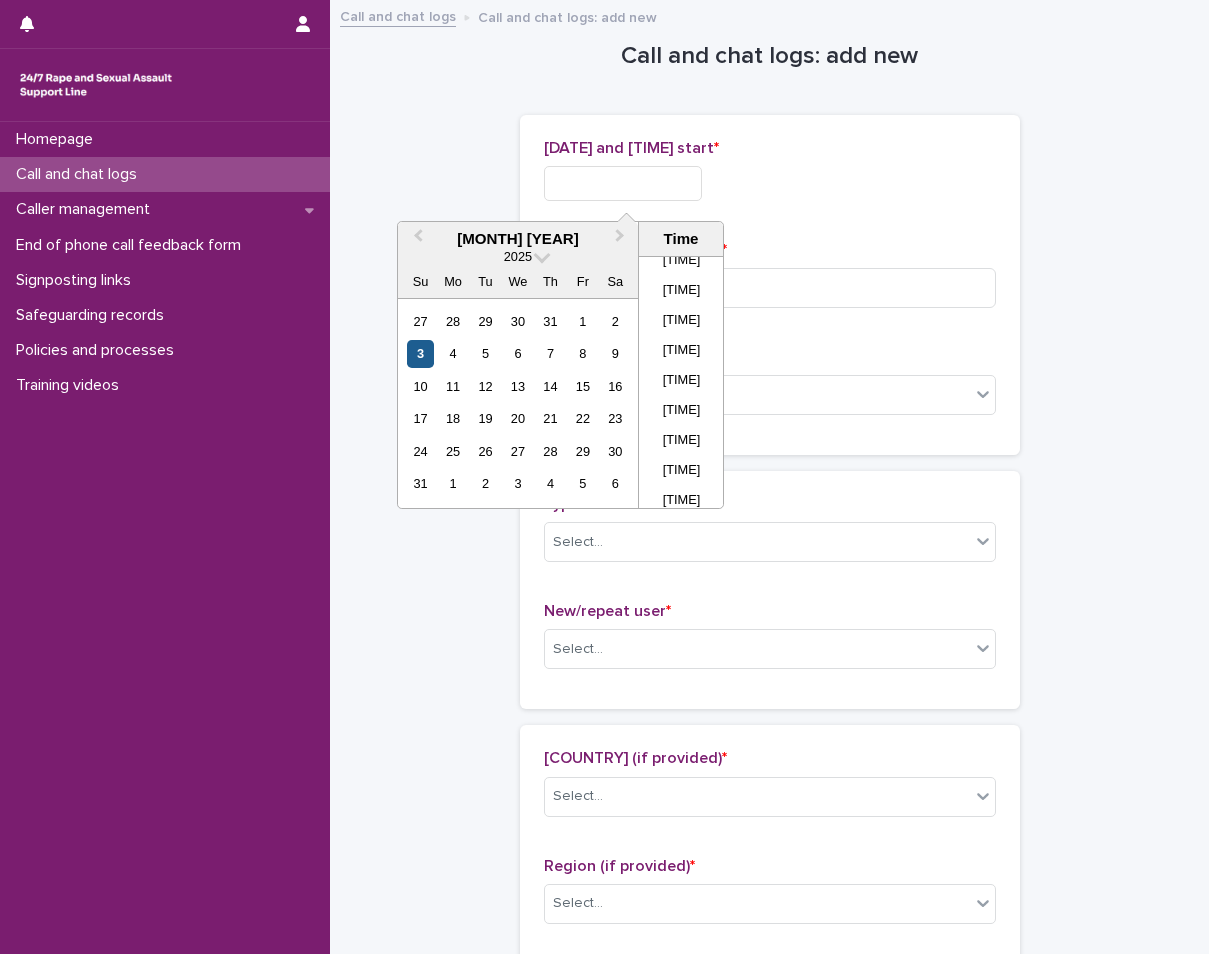 click on "3" at bounding box center (420, 353) 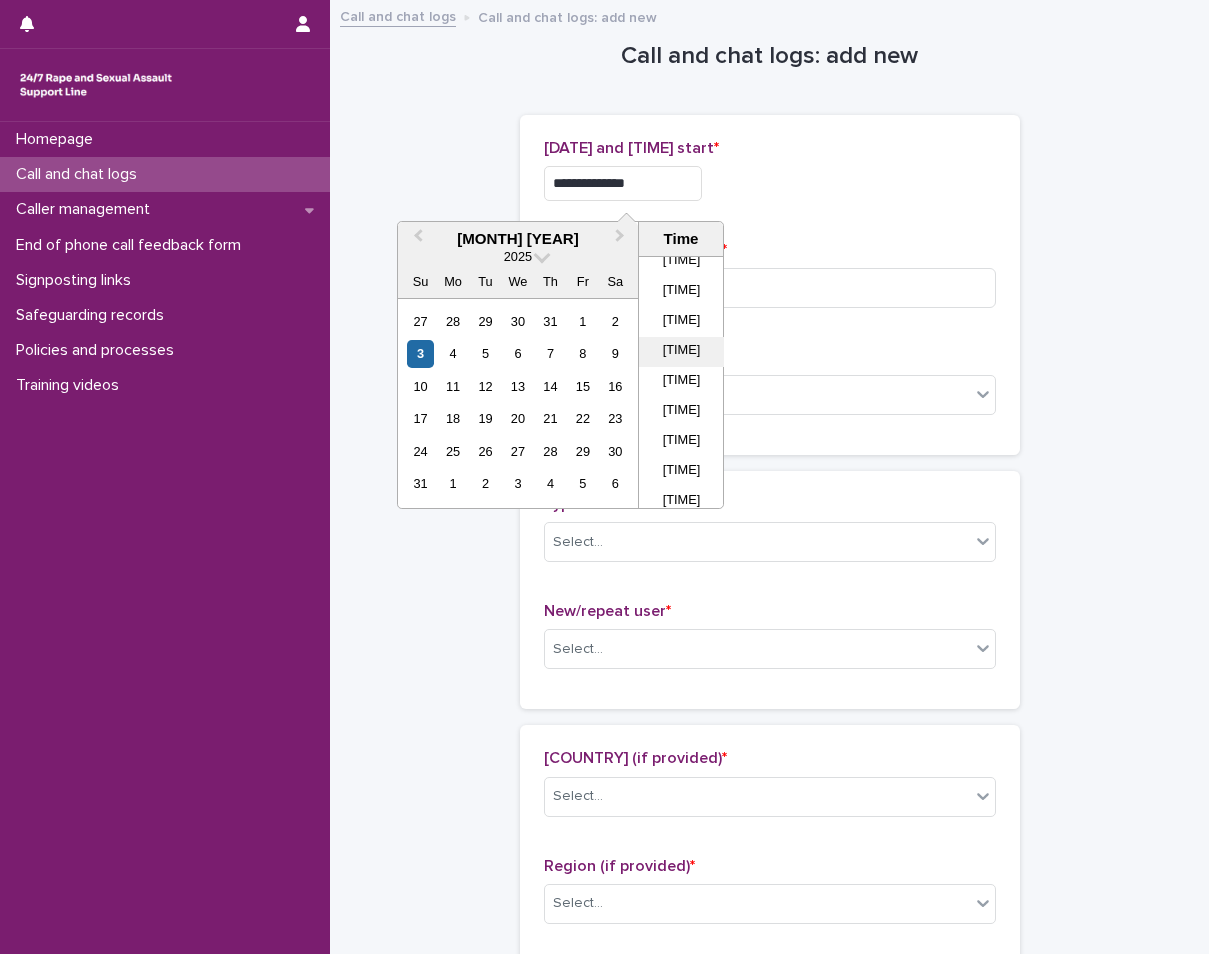 click on "[TIME]" at bounding box center (681, 352) 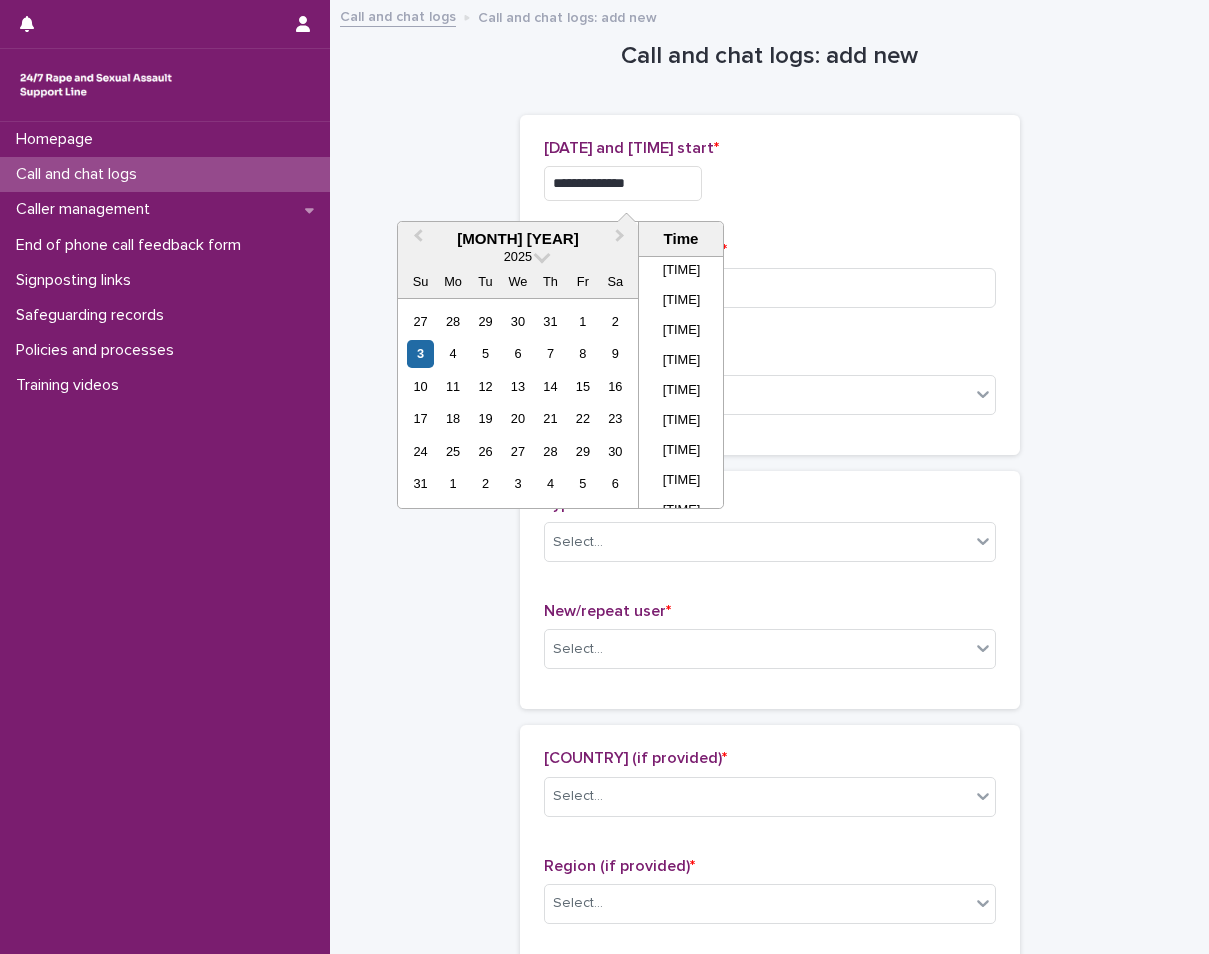 click on "**********" at bounding box center [623, 183] 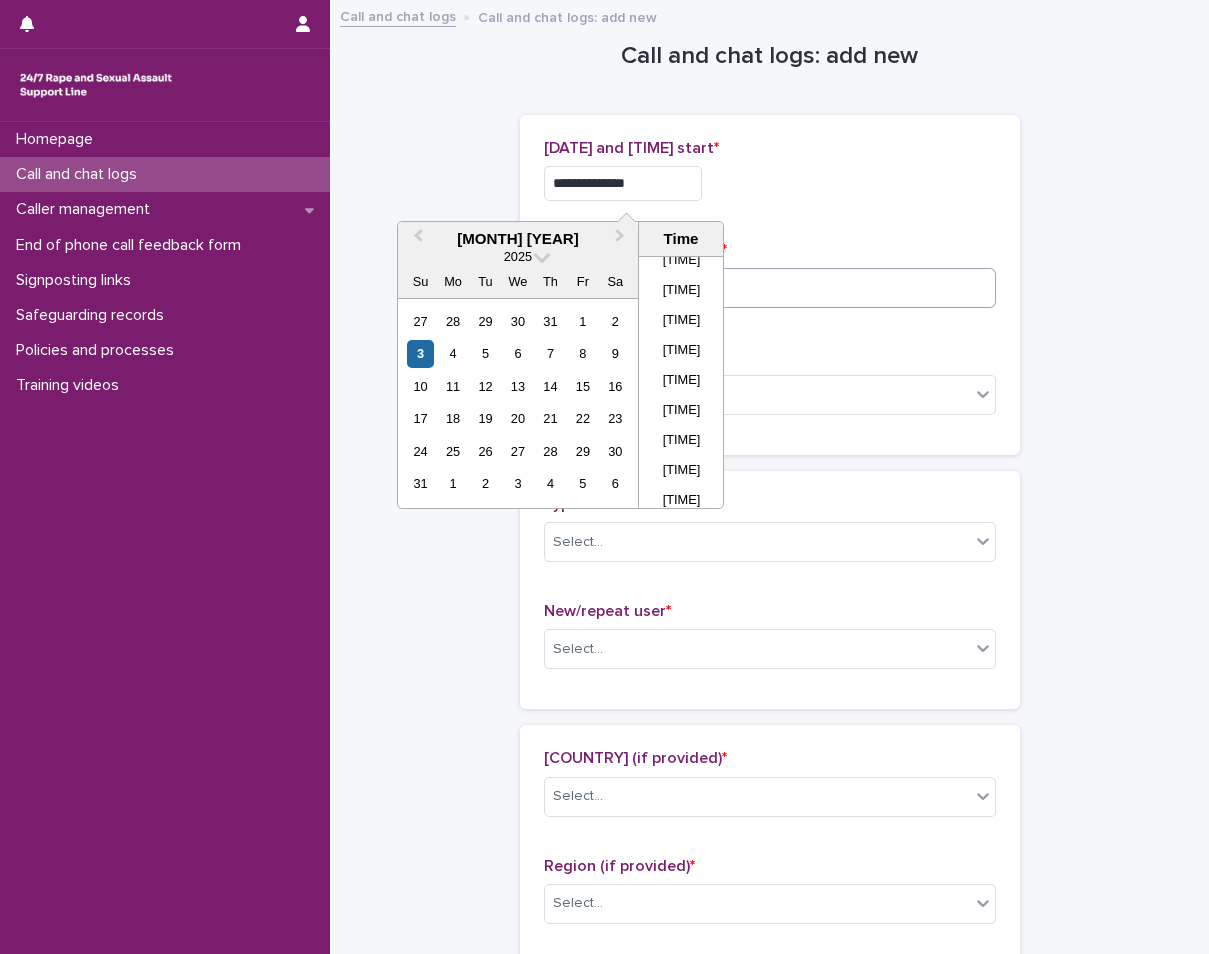 type on "**********" 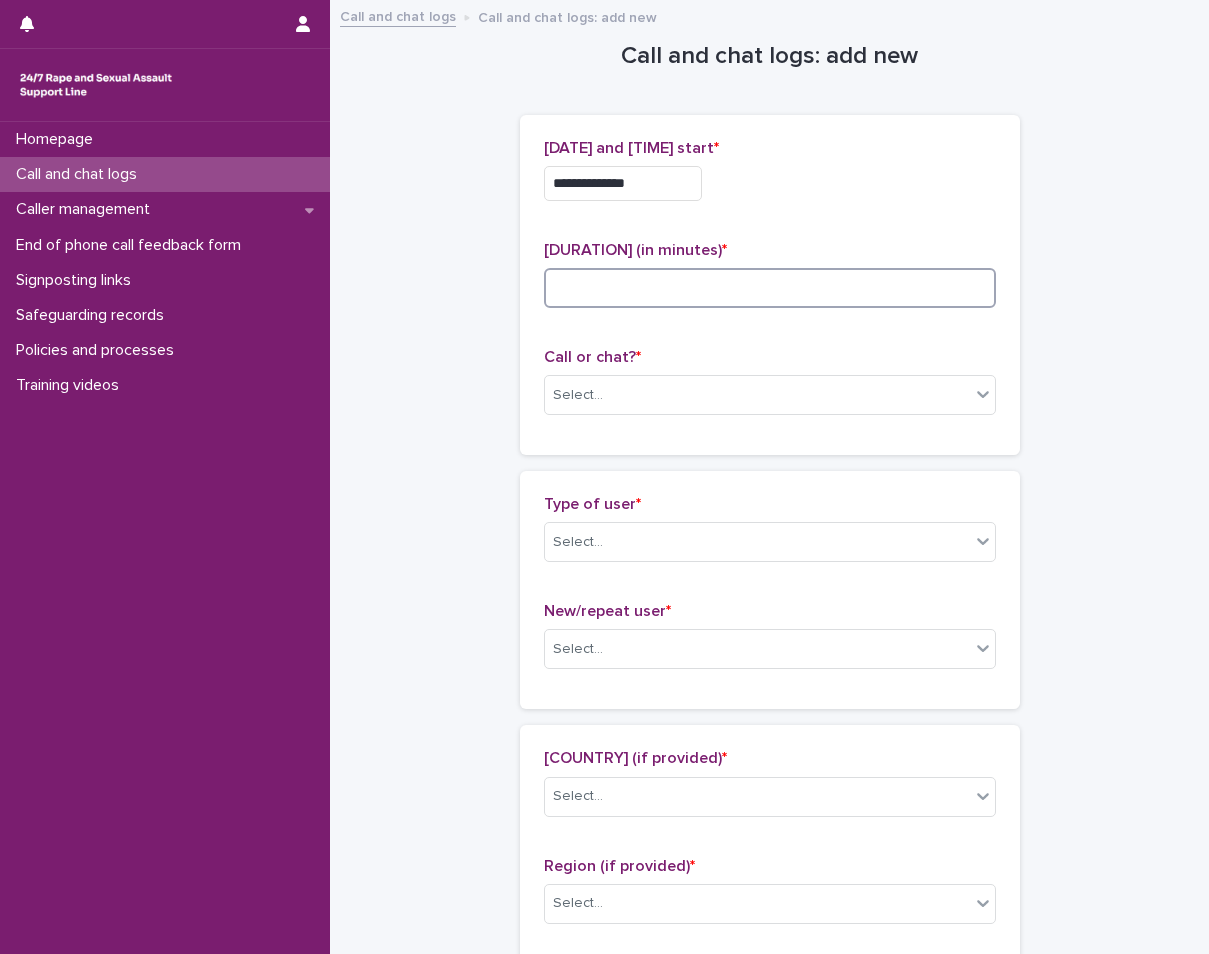 click at bounding box center (770, 288) 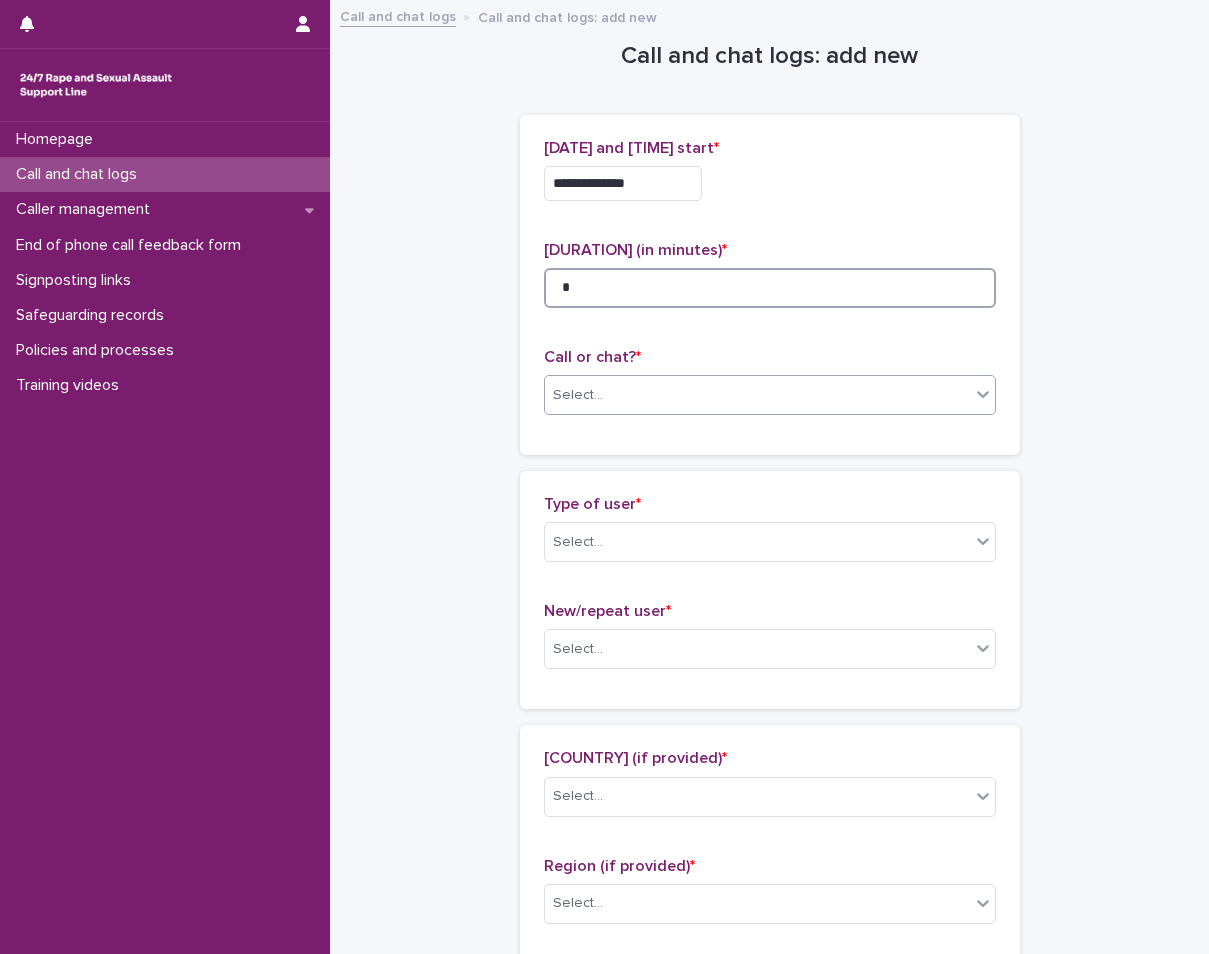 type on "*" 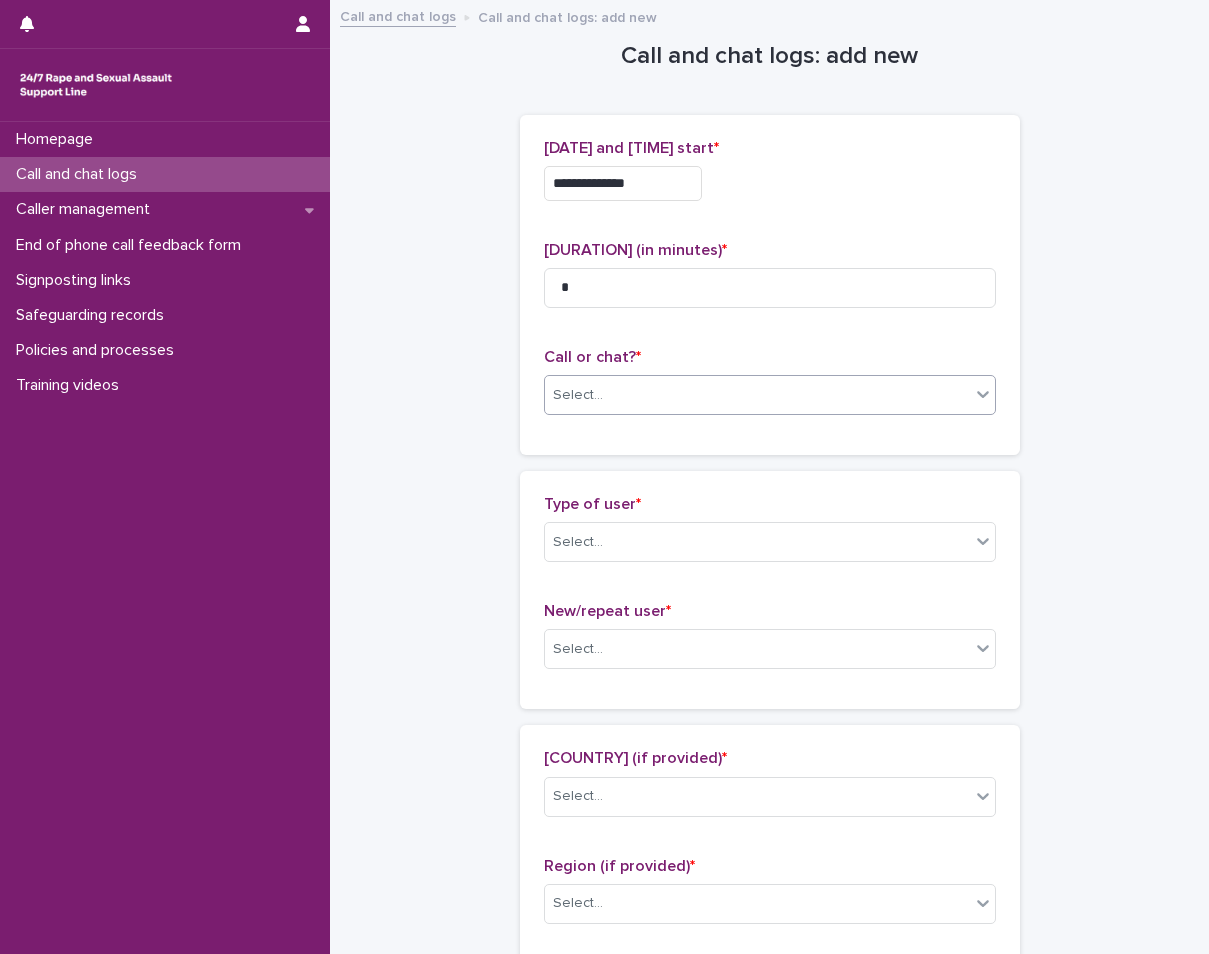 click on "Select..." at bounding box center (757, 395) 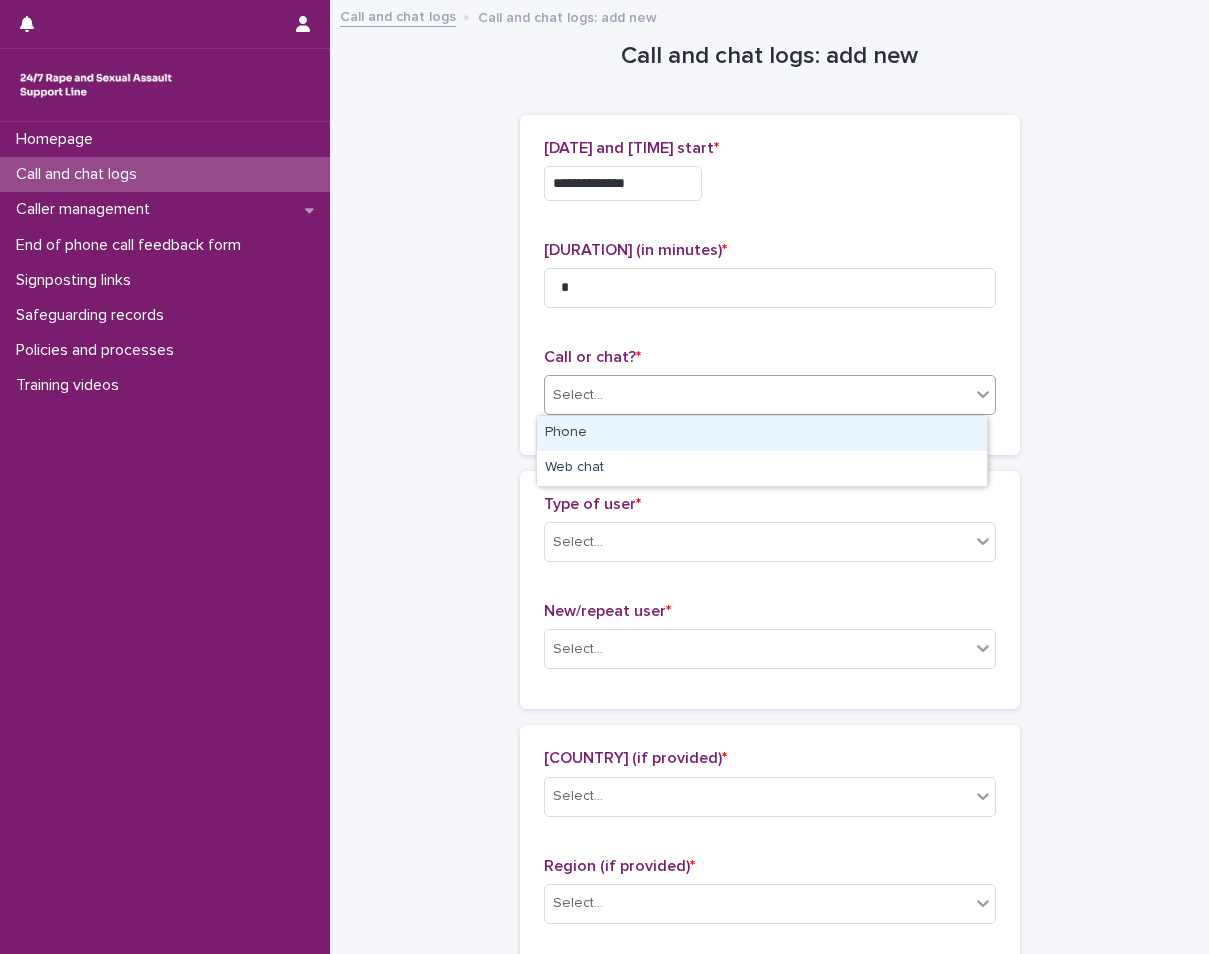 click on "Phone" at bounding box center (762, 433) 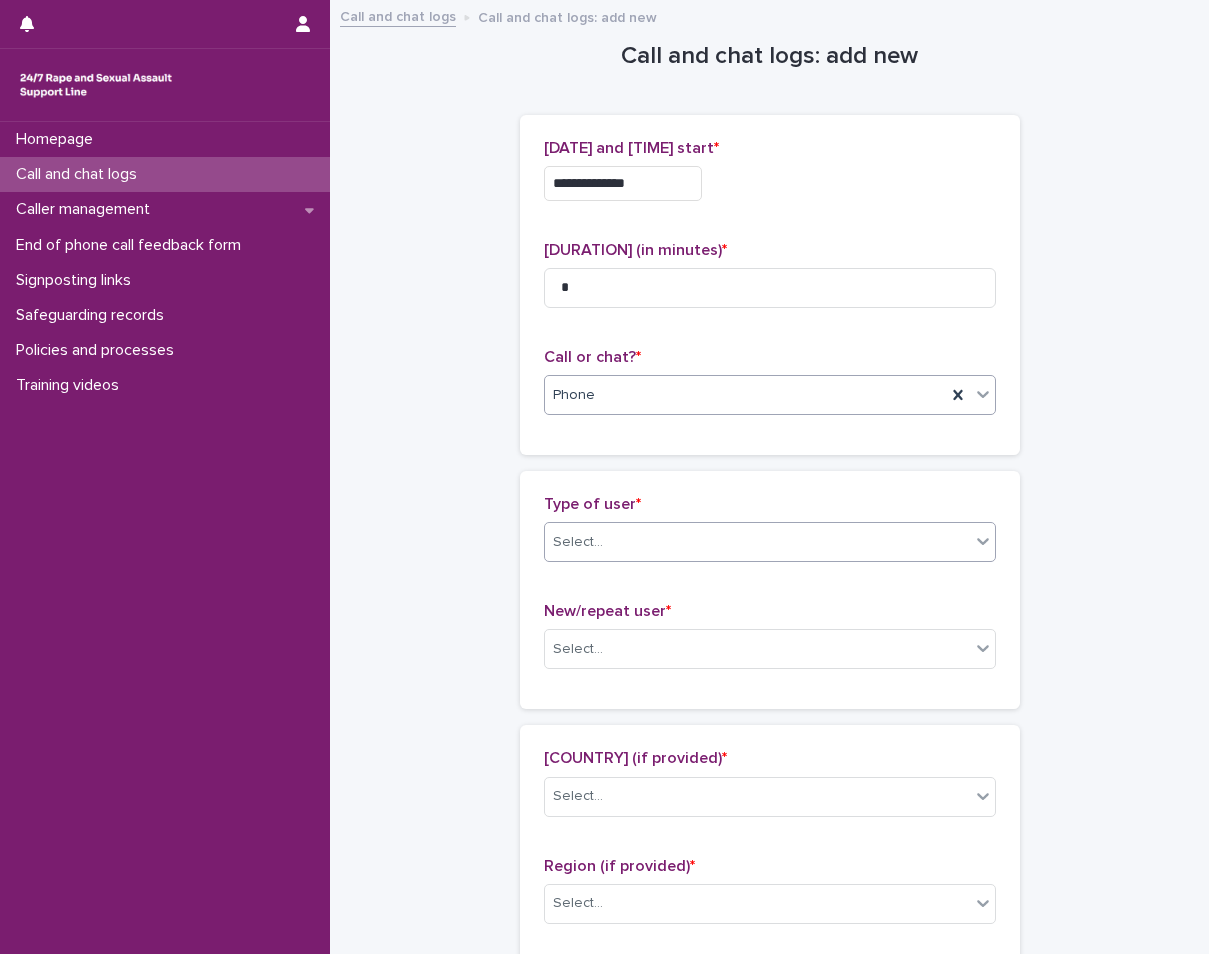 click on "Select..." at bounding box center [578, 542] 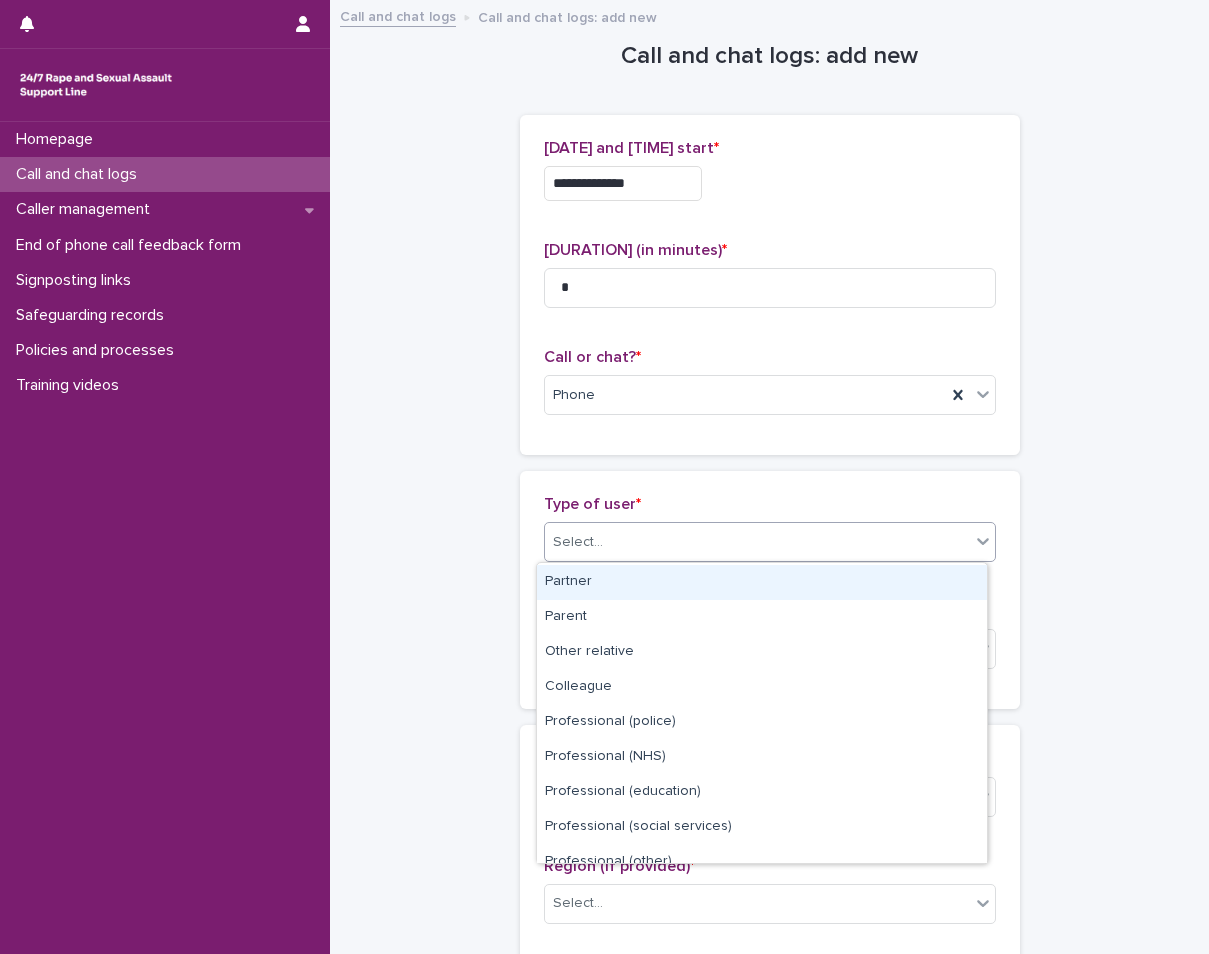 scroll, scrollTop: 225, scrollLeft: 0, axis: vertical 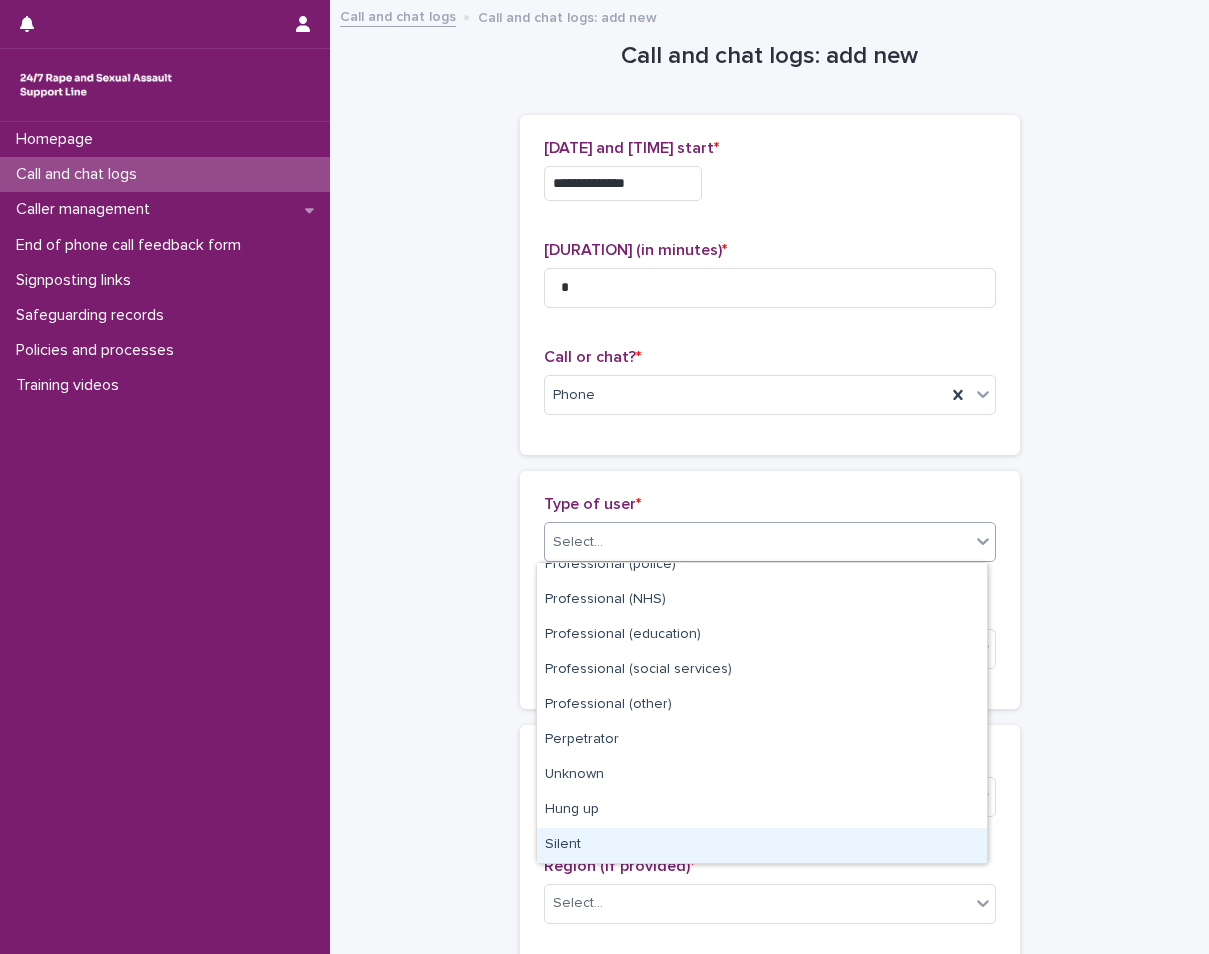 drag, startPoint x: 551, startPoint y: 856, endPoint x: 552, endPoint y: 842, distance: 14.035668 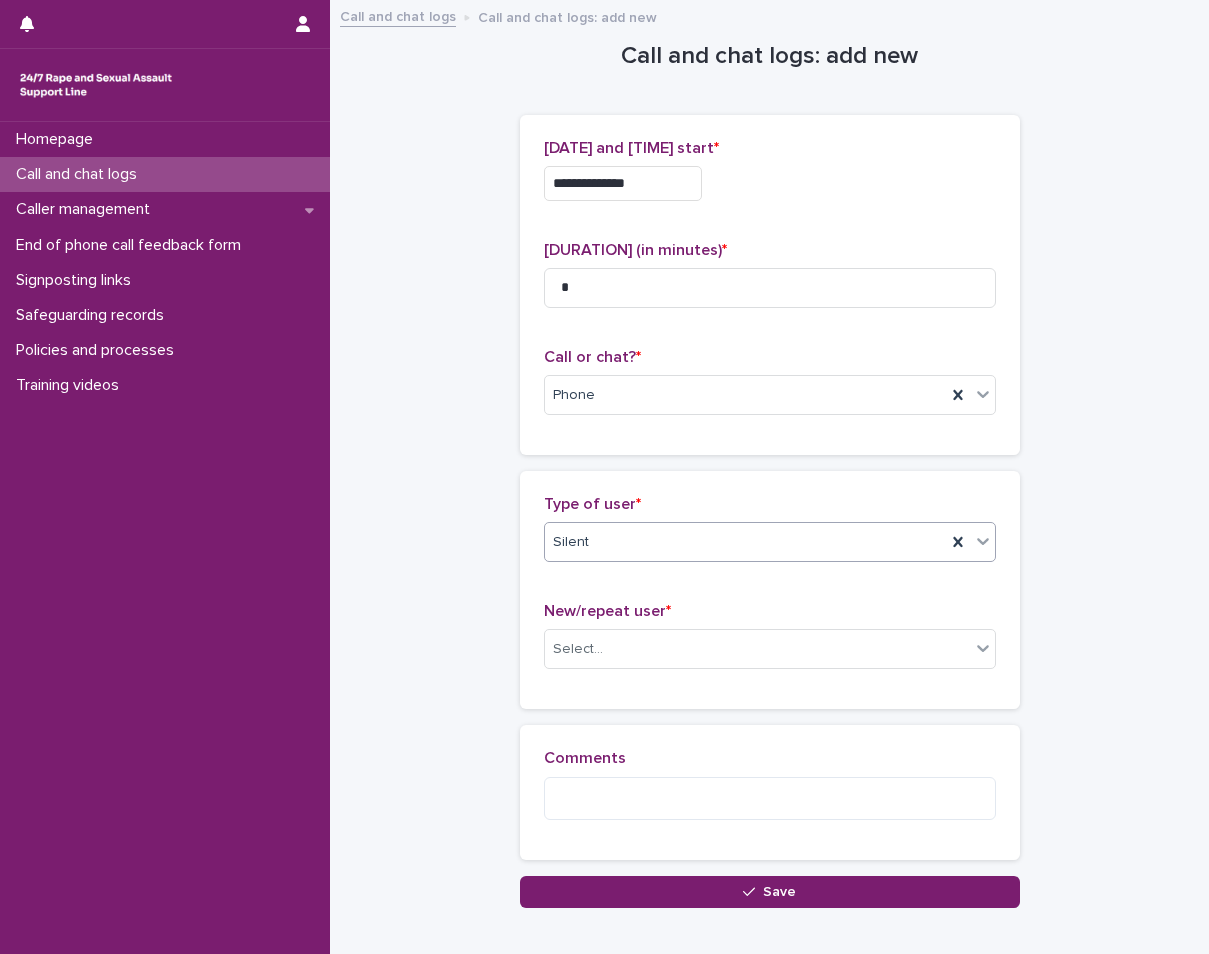 click on "New/repeat user * Select..." at bounding box center [770, 643] 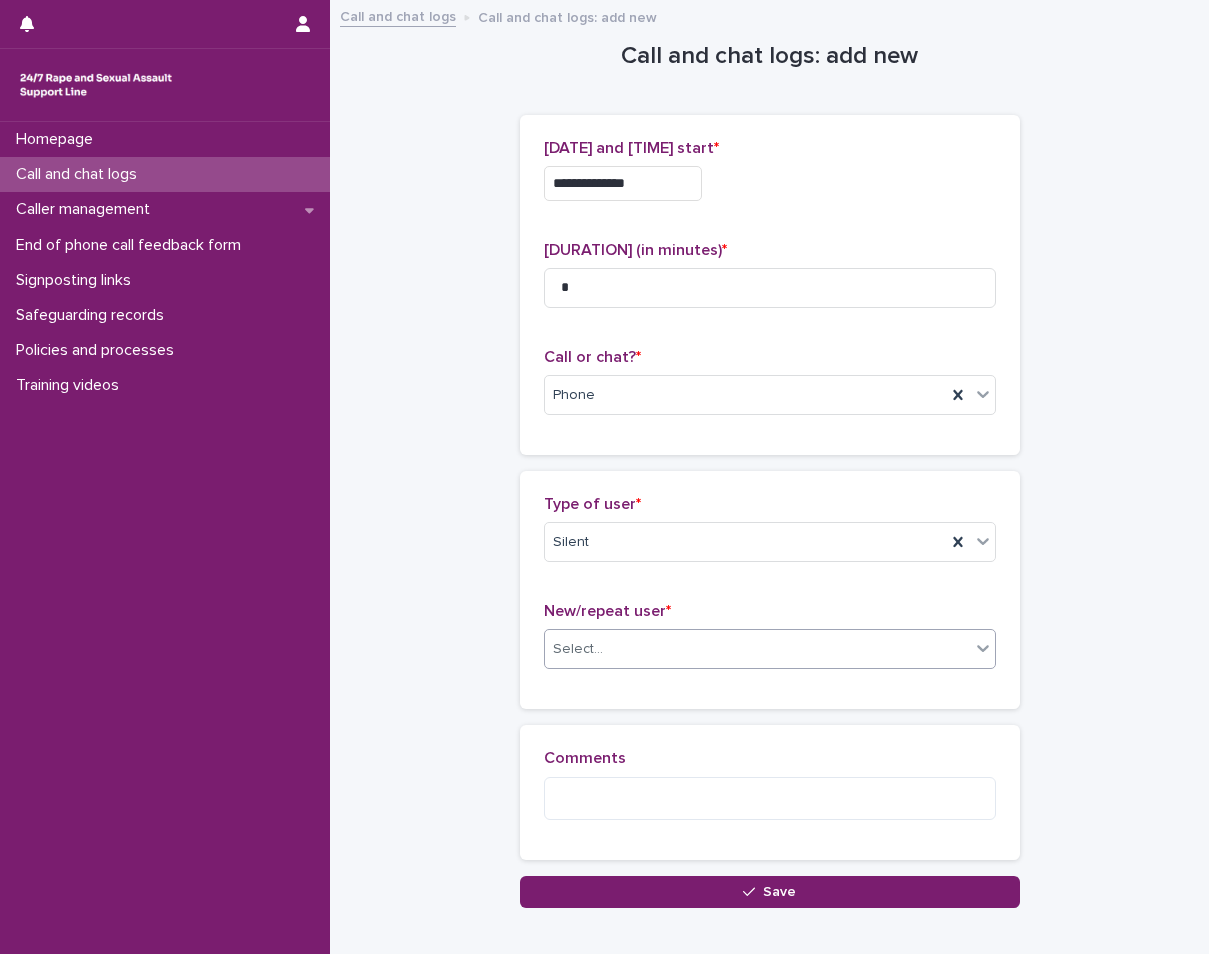 click on "Select..." at bounding box center [578, 649] 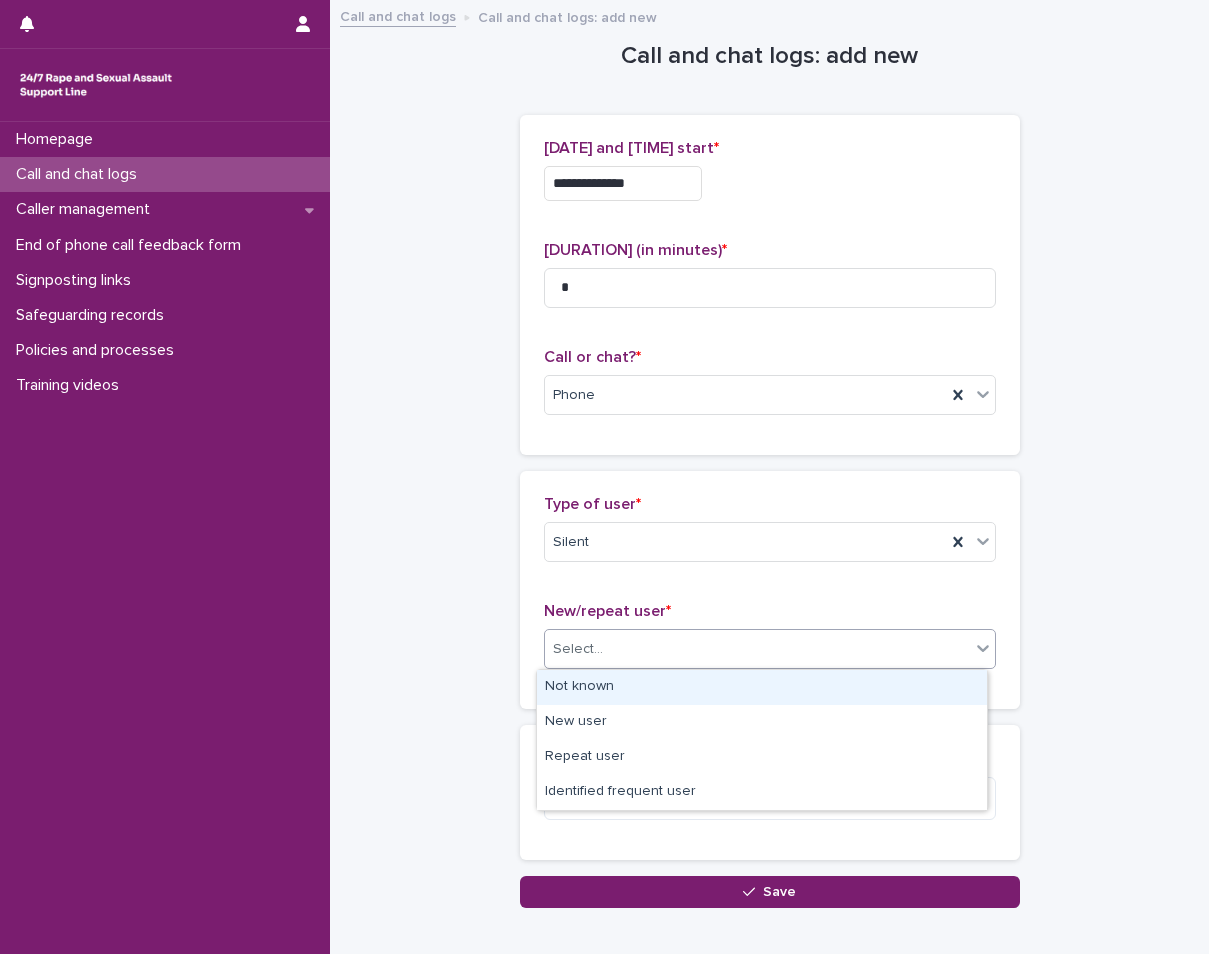 click on "Not known" at bounding box center (762, 687) 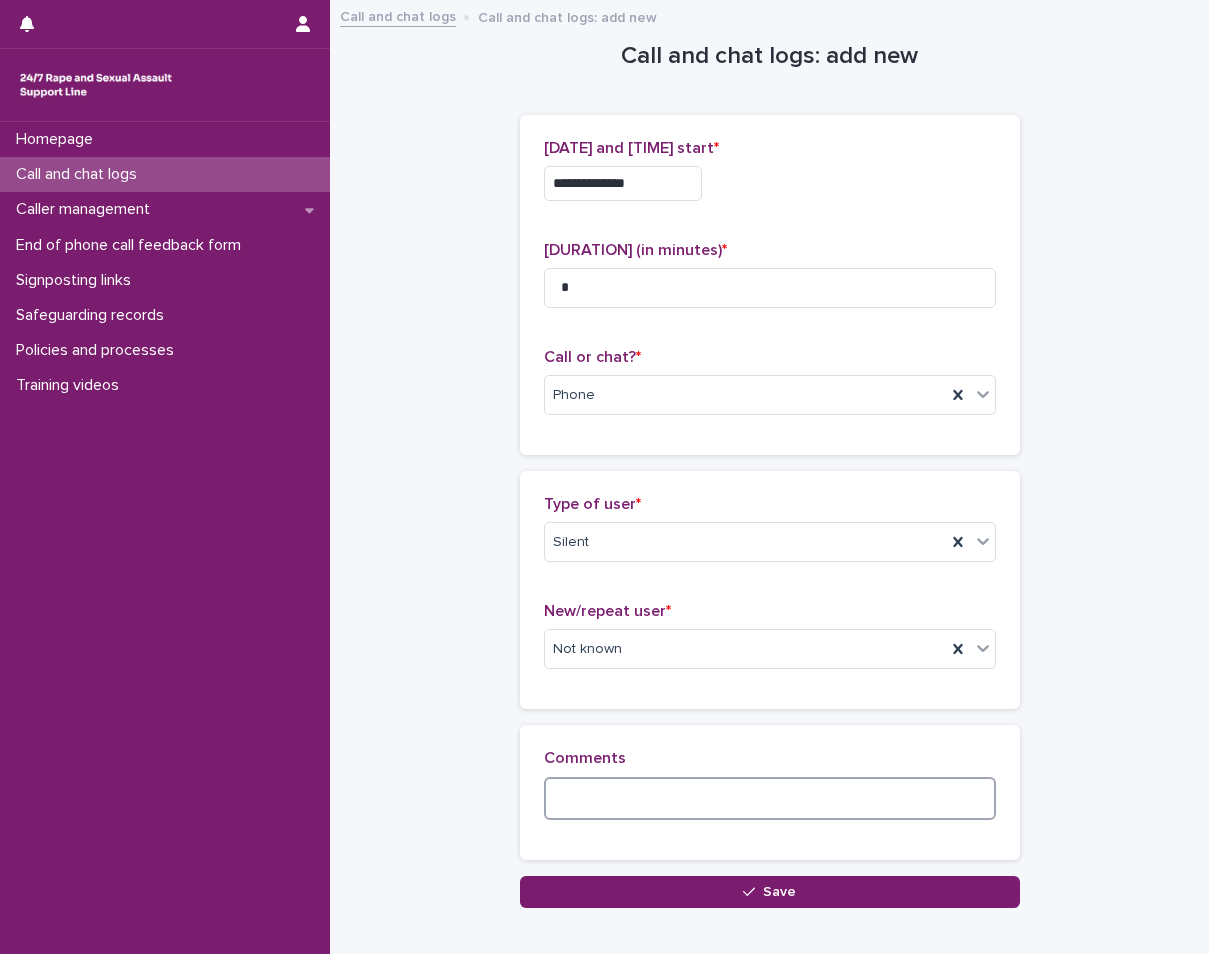 click at bounding box center [770, 798] 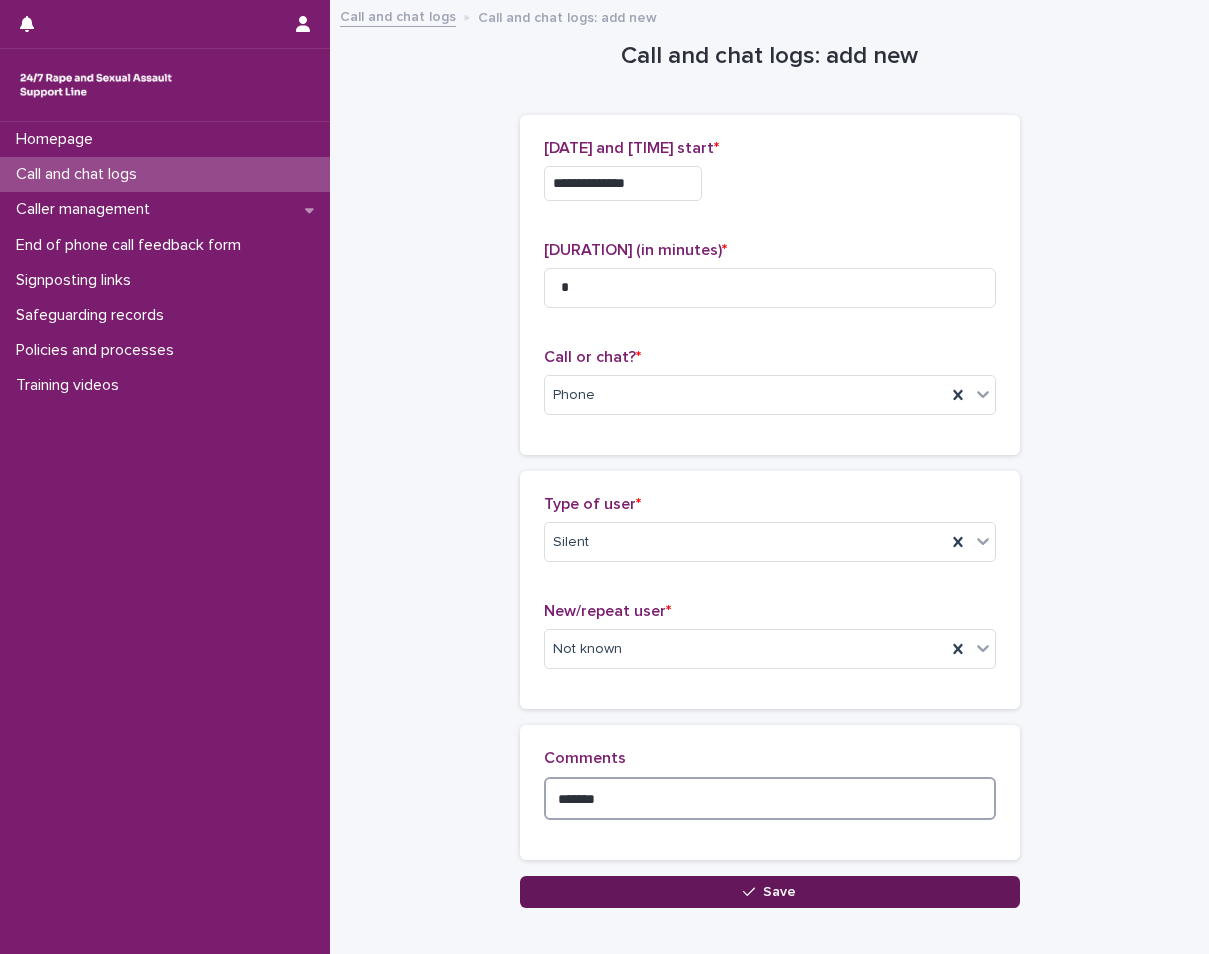 type on "******" 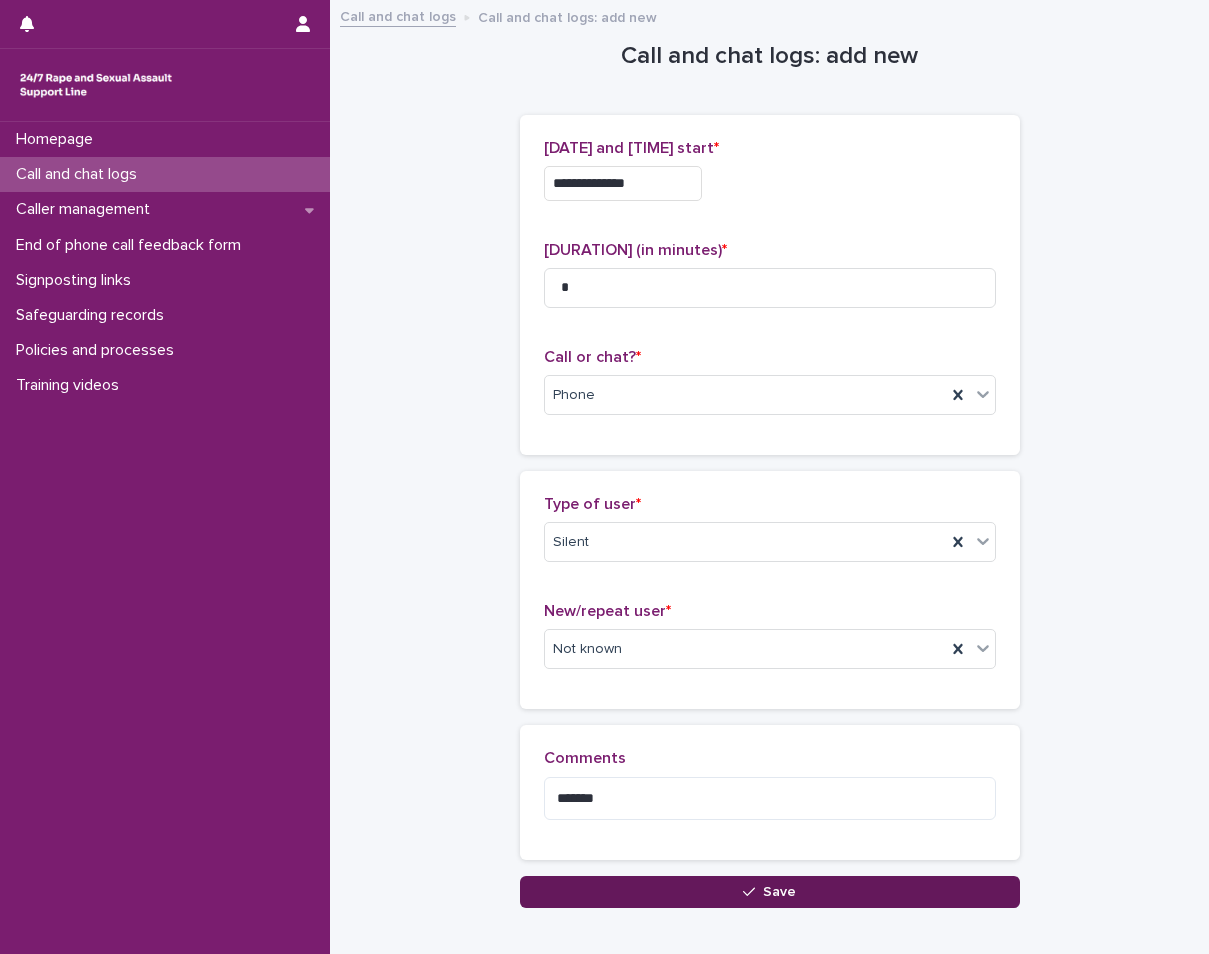 click on "Save" at bounding box center (770, 892) 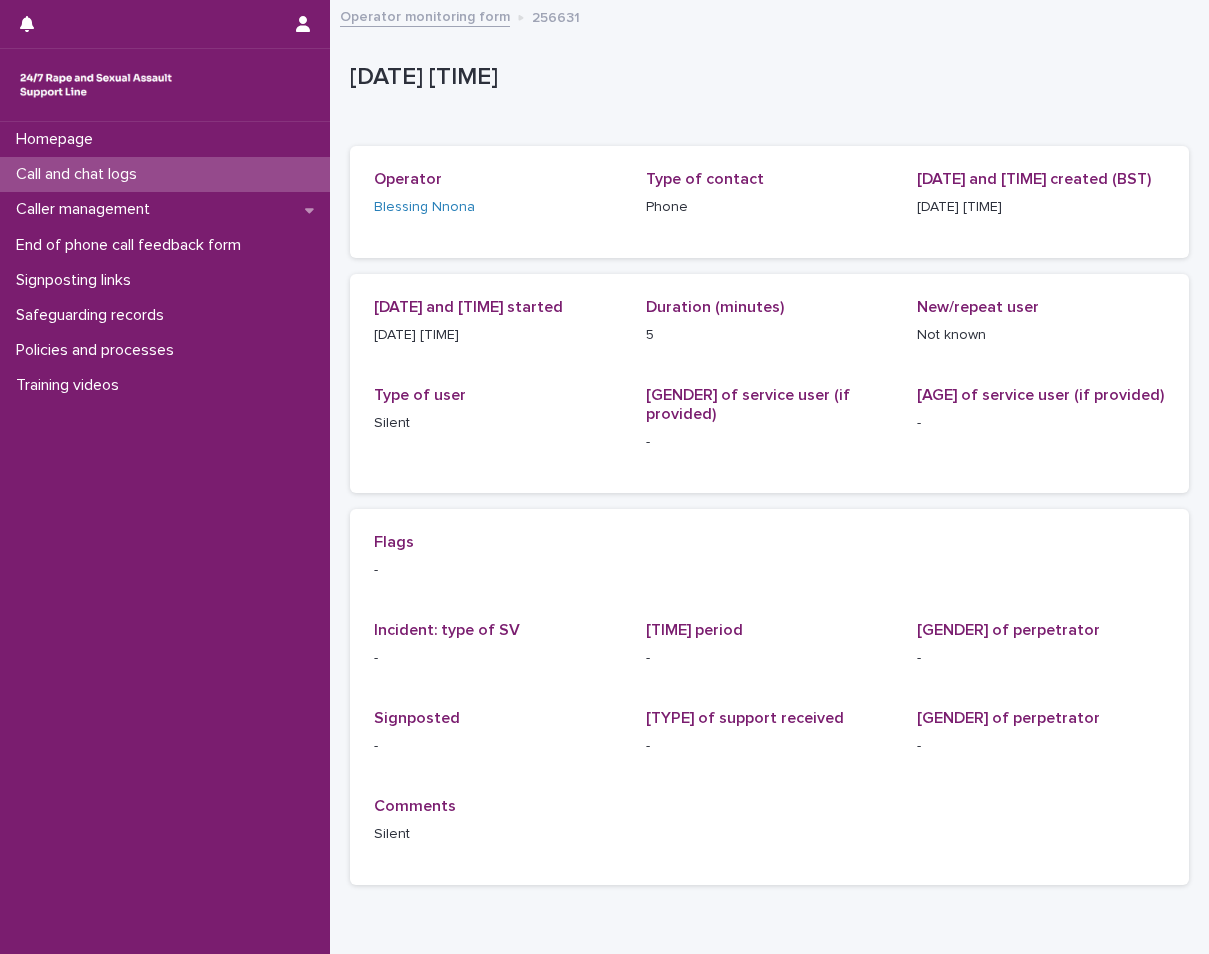 click on "Call and chat logs" at bounding box center [165, 174] 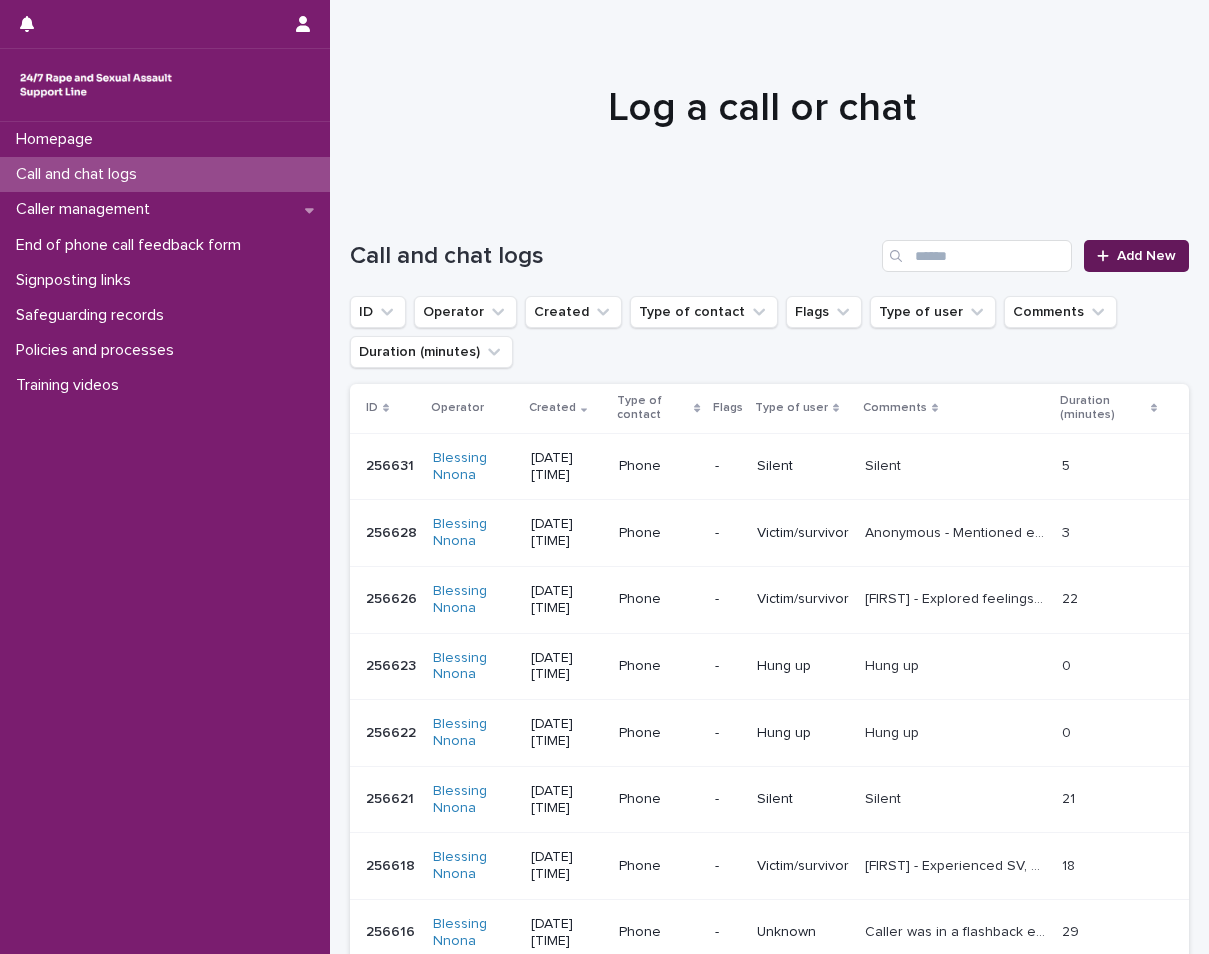 click on "Add New" at bounding box center (1146, 256) 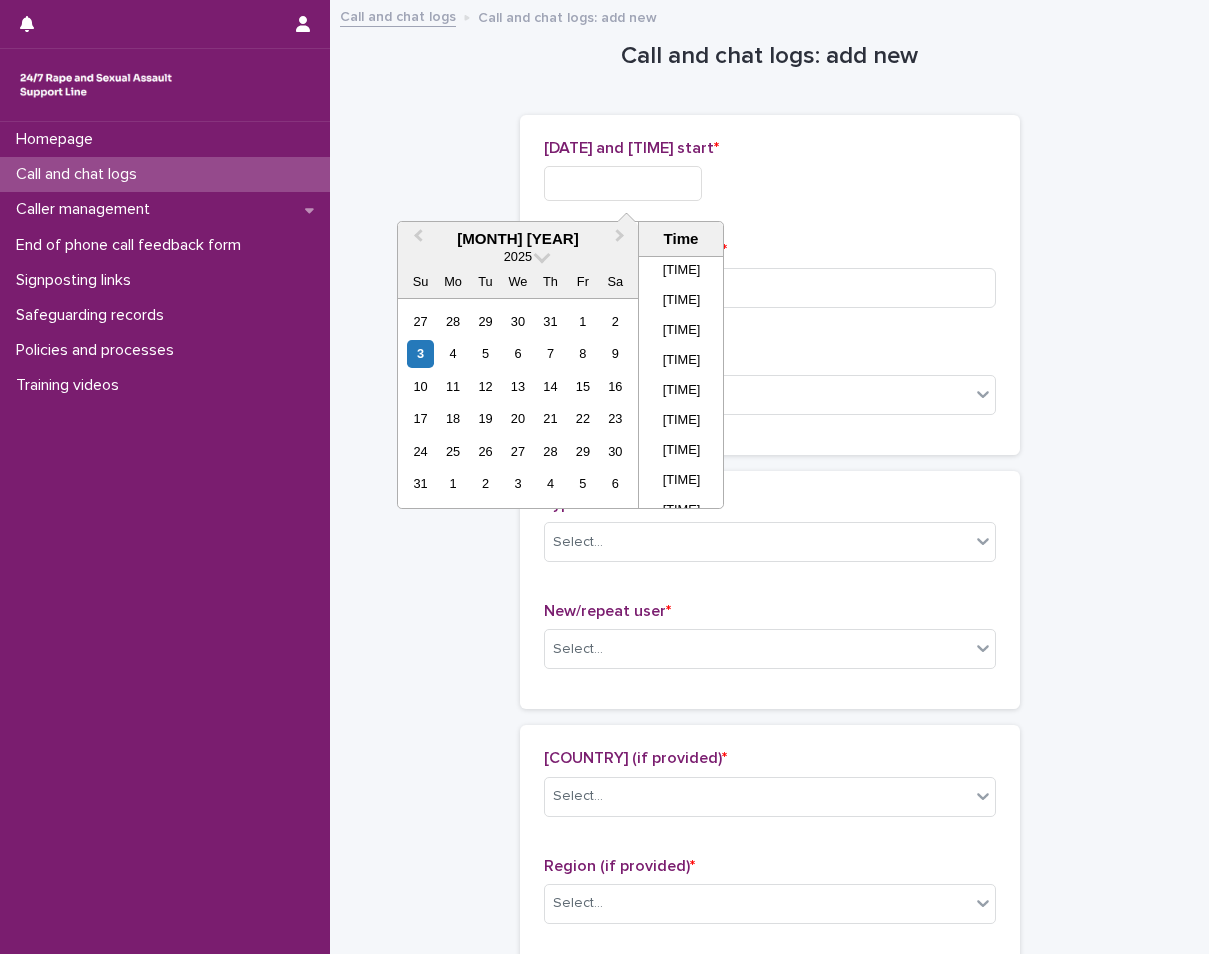 scroll, scrollTop: 220, scrollLeft: 0, axis: vertical 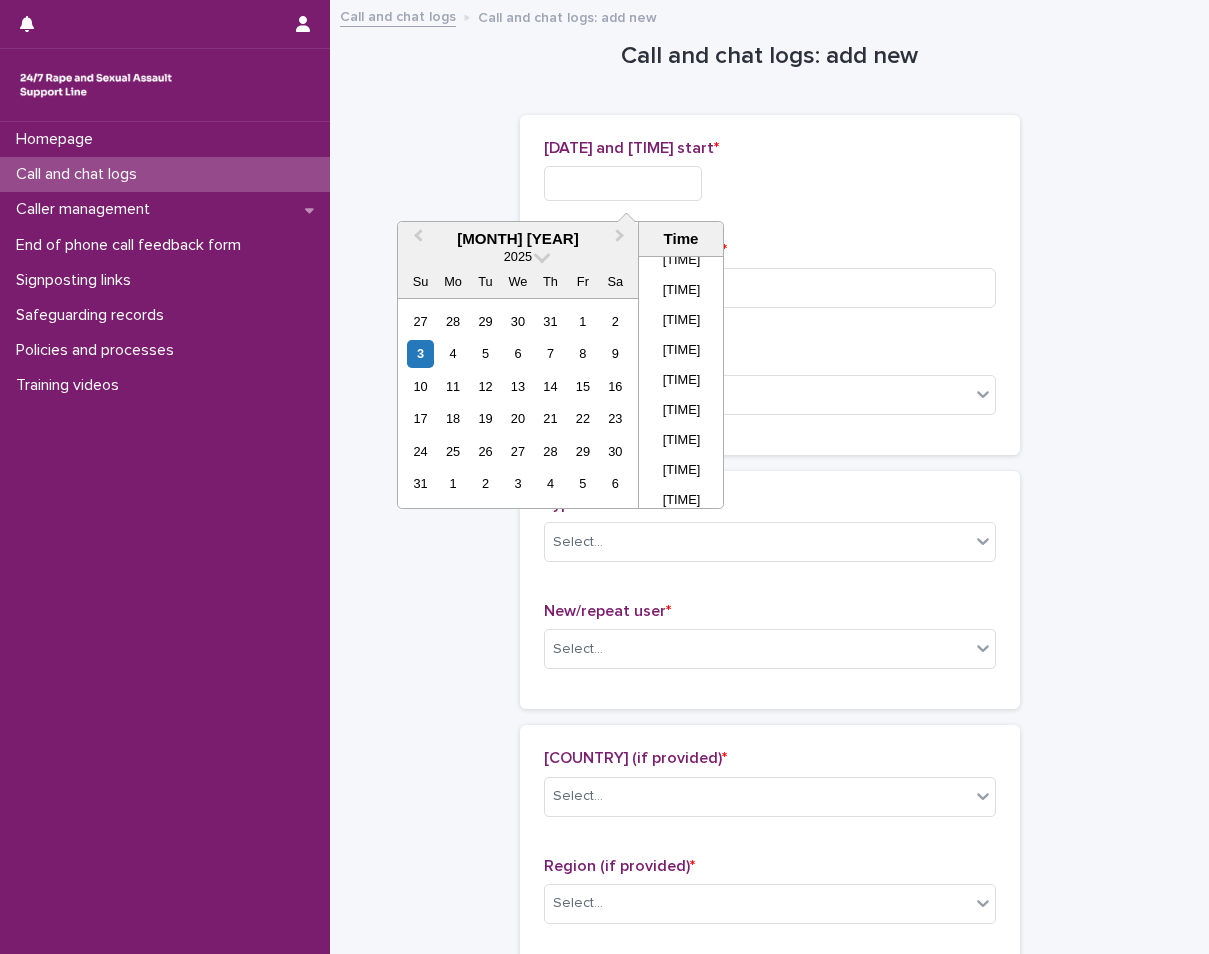 click at bounding box center [623, 183] 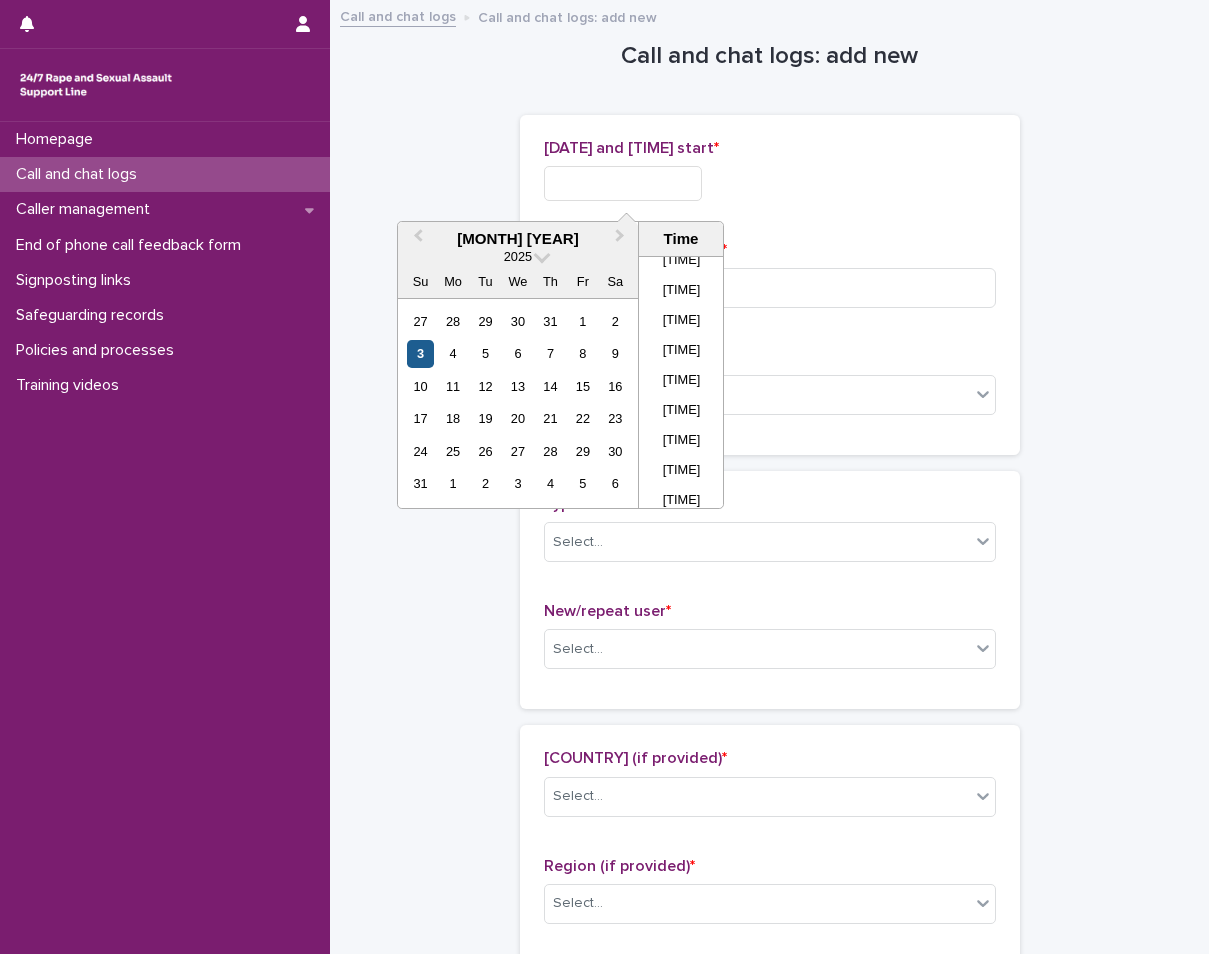 click on "3" at bounding box center (420, 353) 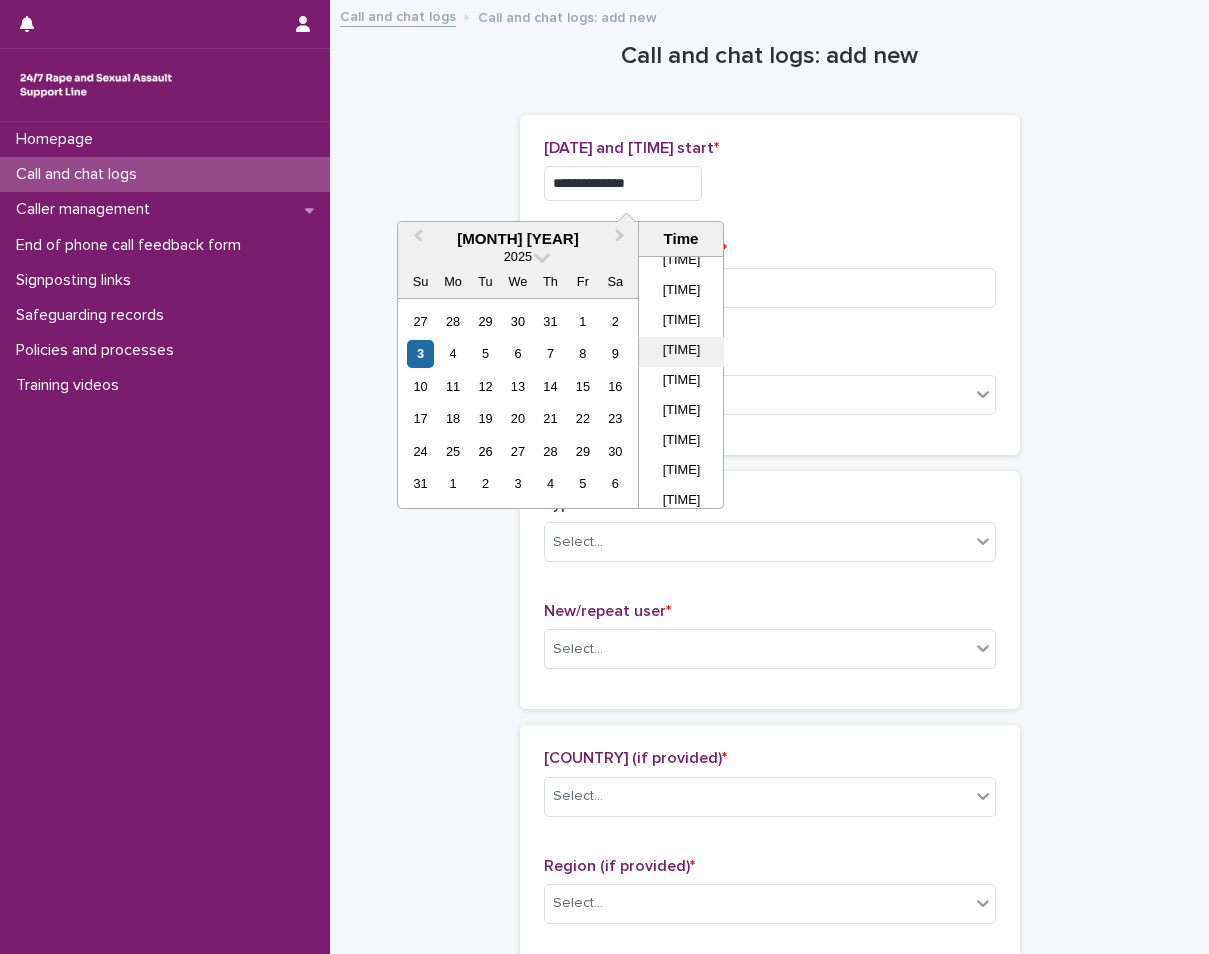 drag, startPoint x: 682, startPoint y: 344, endPoint x: 681, endPoint y: 279, distance: 65.00769 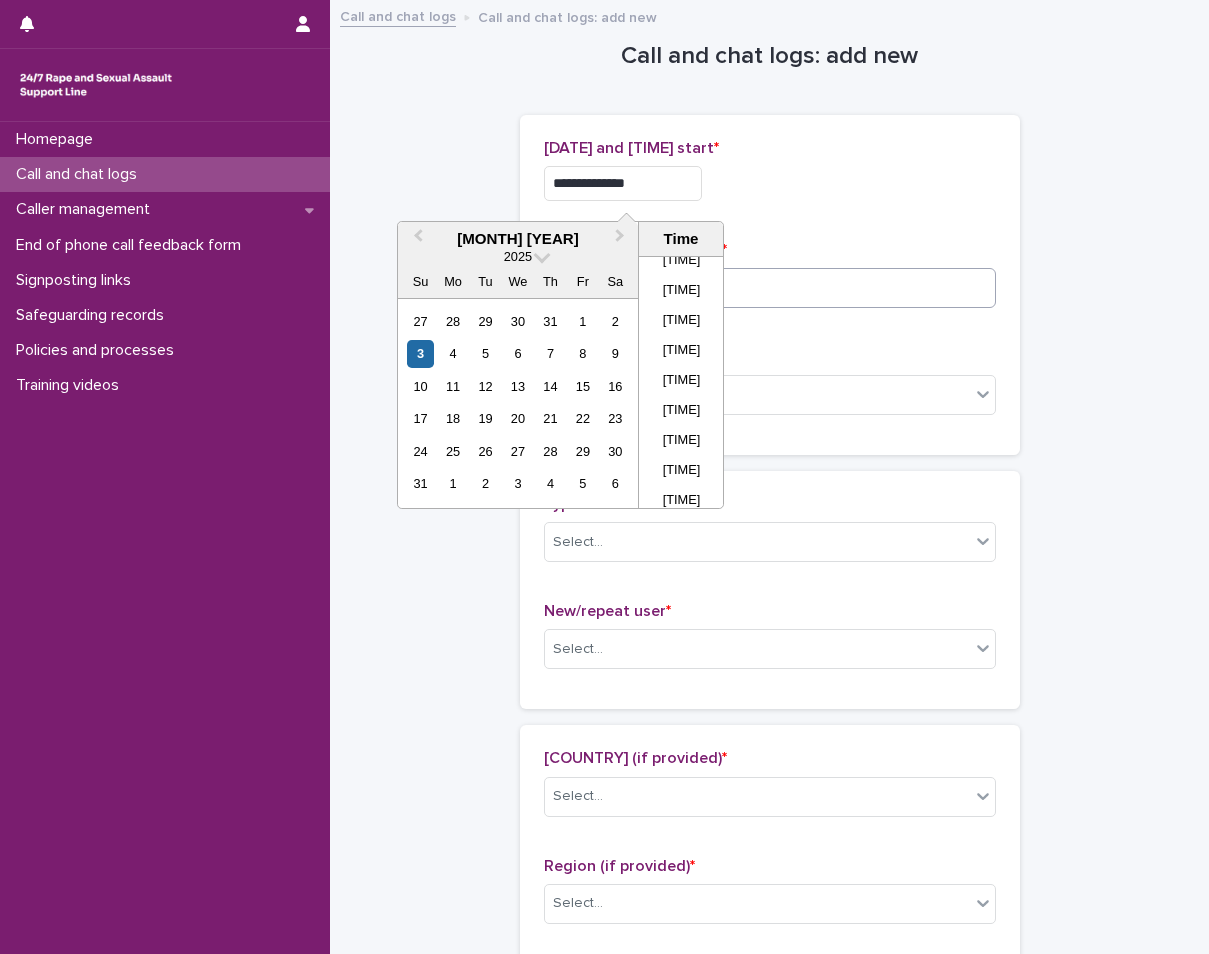 click on "[TIME]" at bounding box center (681, 352) 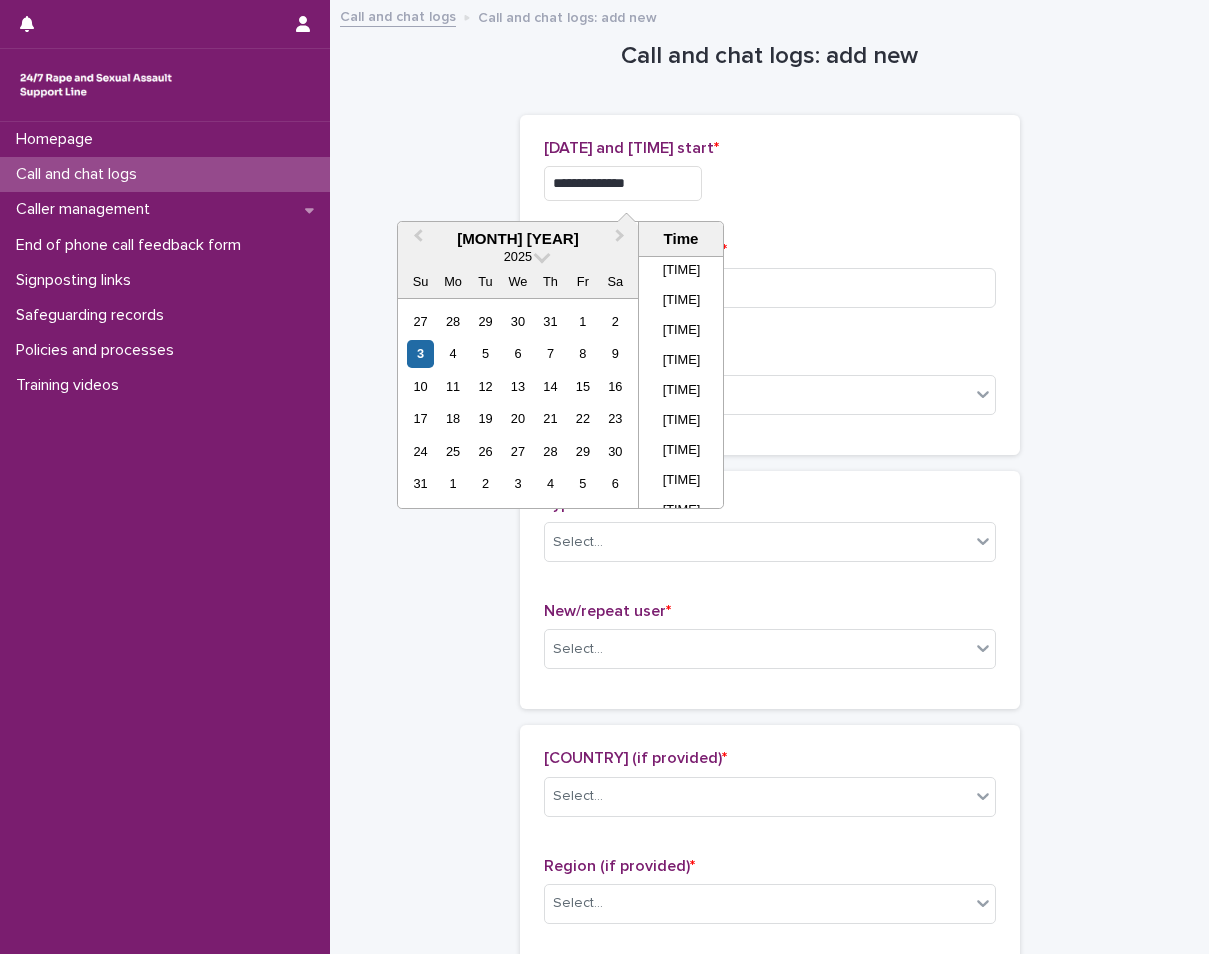 scroll, scrollTop: 190, scrollLeft: 0, axis: vertical 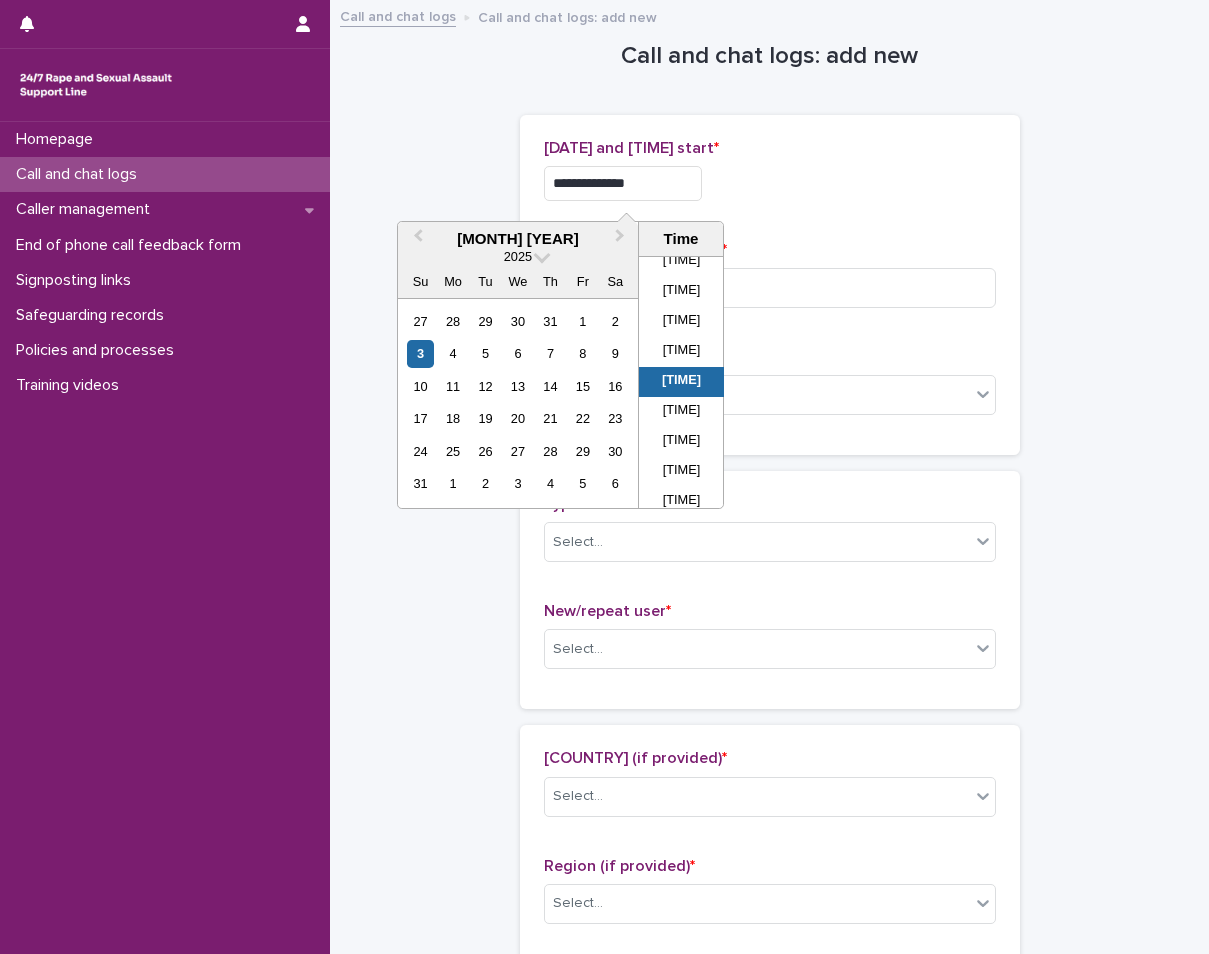 click on "**********" at bounding box center [623, 183] 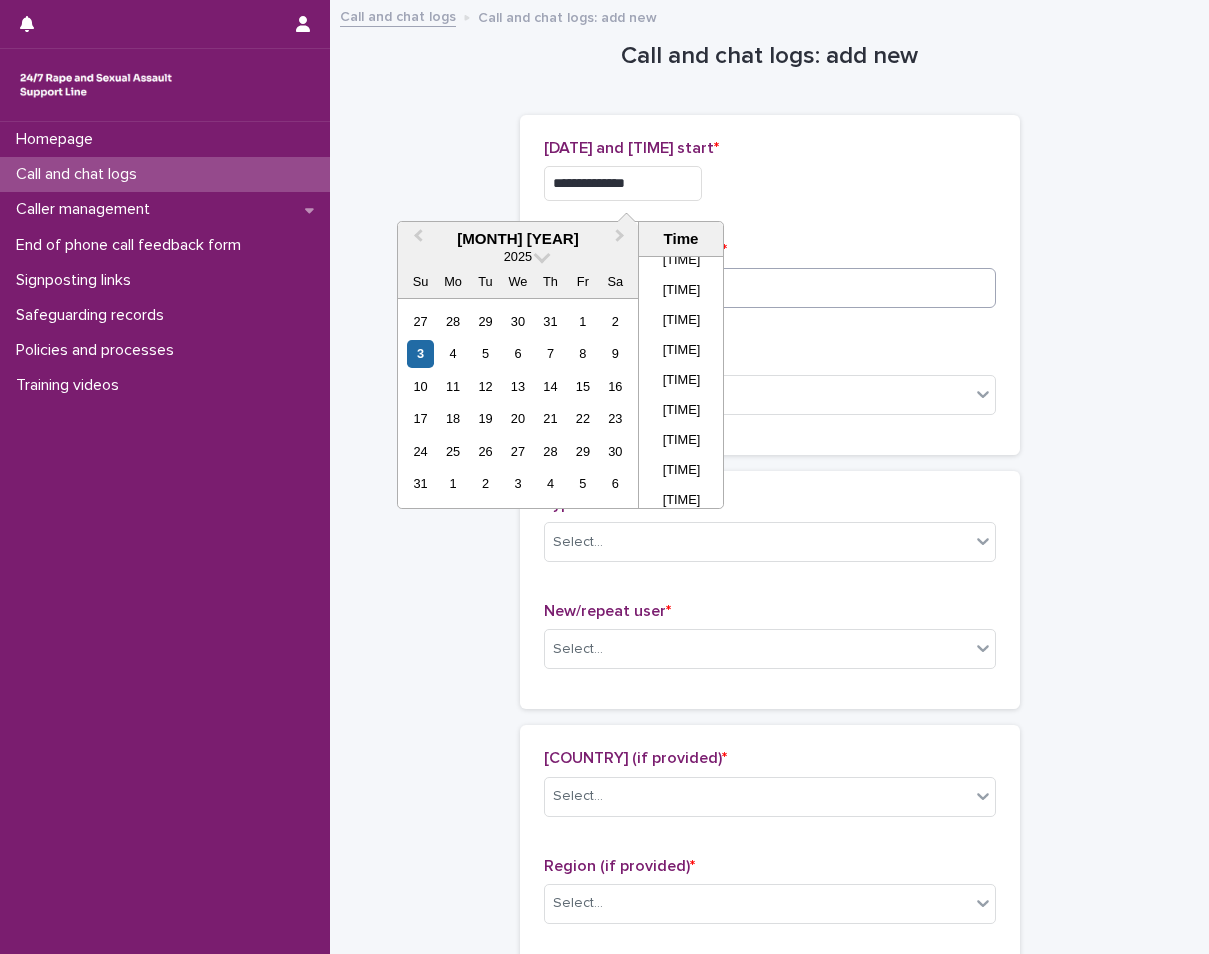 type on "**********" 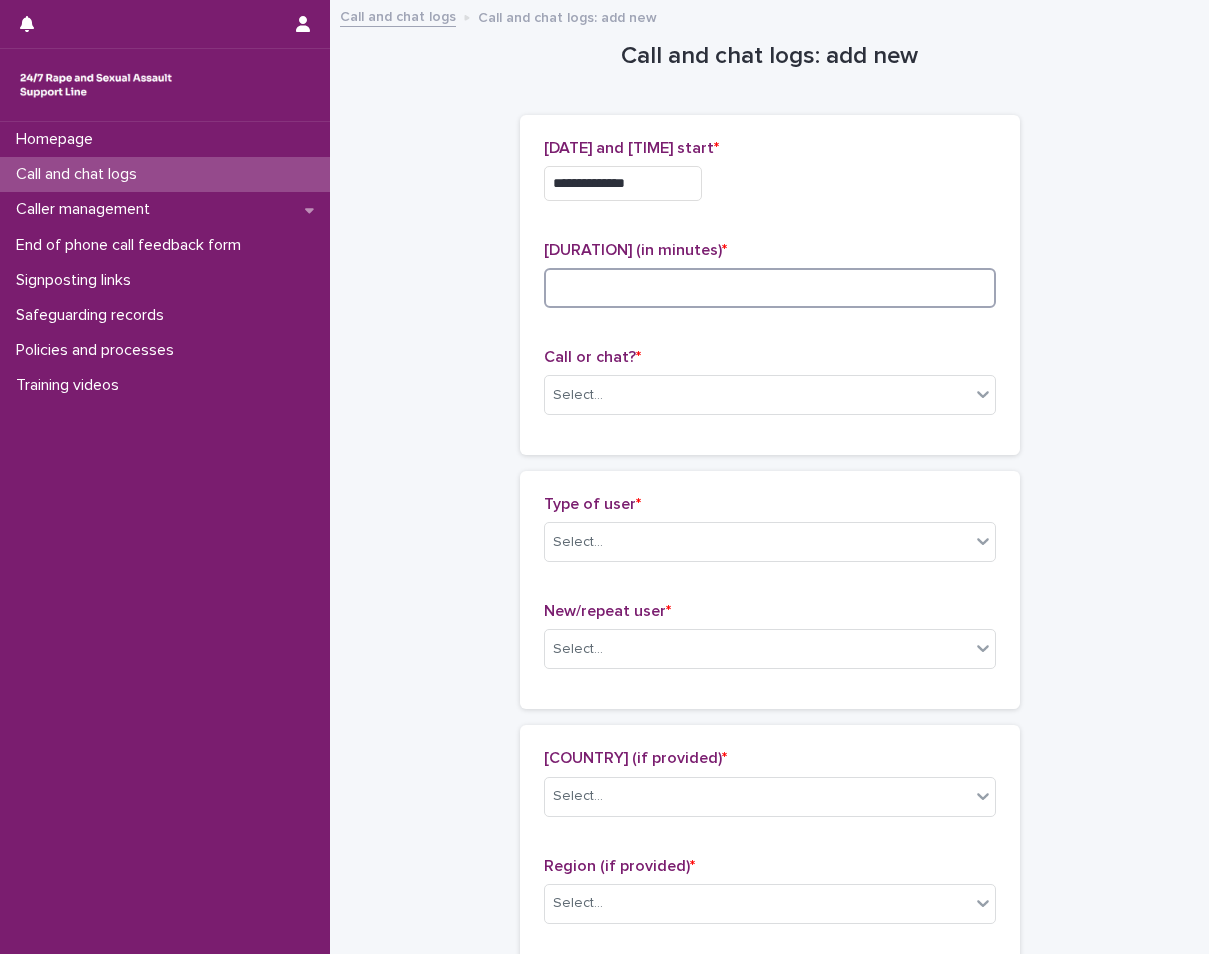 click at bounding box center (770, 288) 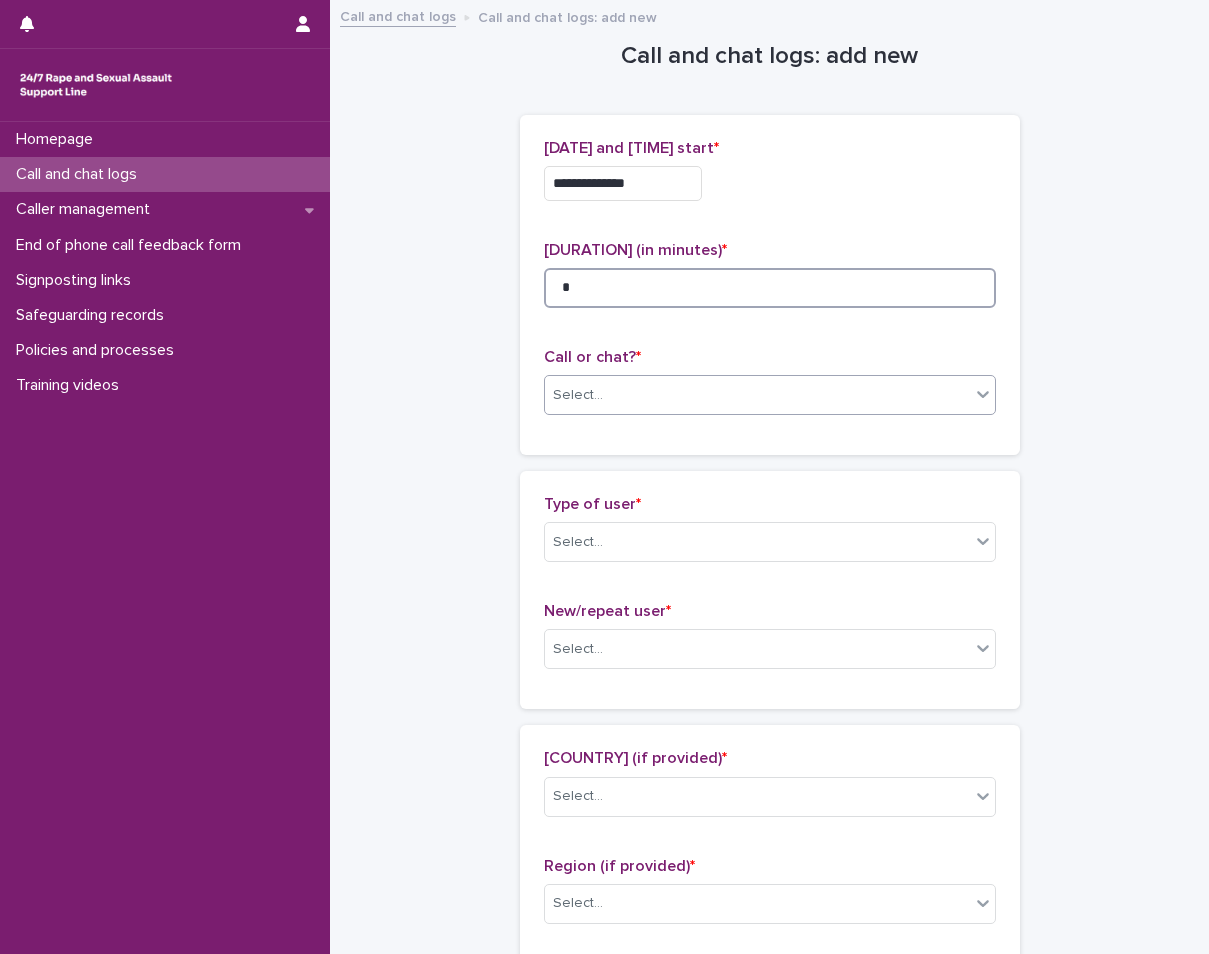 type on "*" 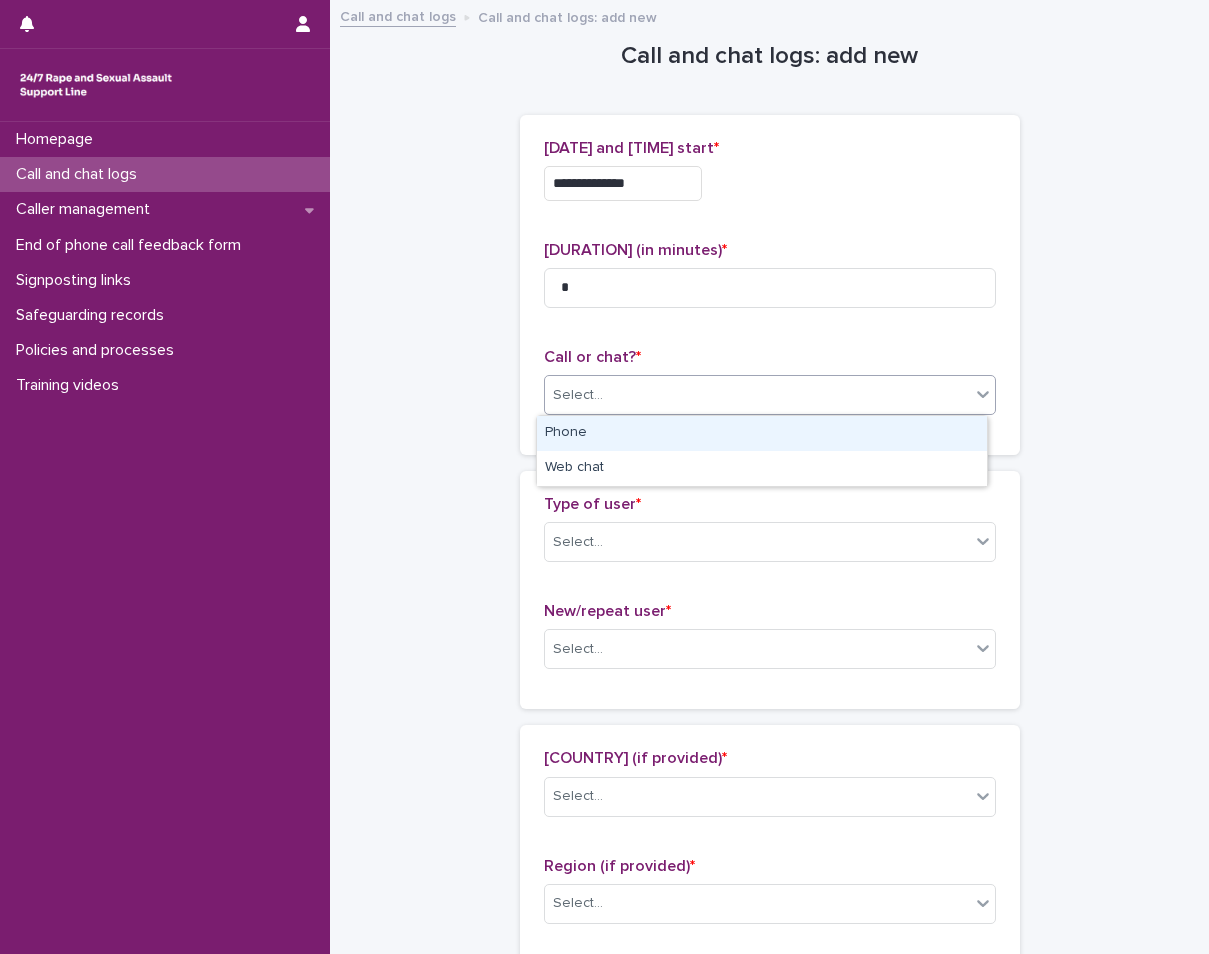 click on "Select..." at bounding box center (757, 395) 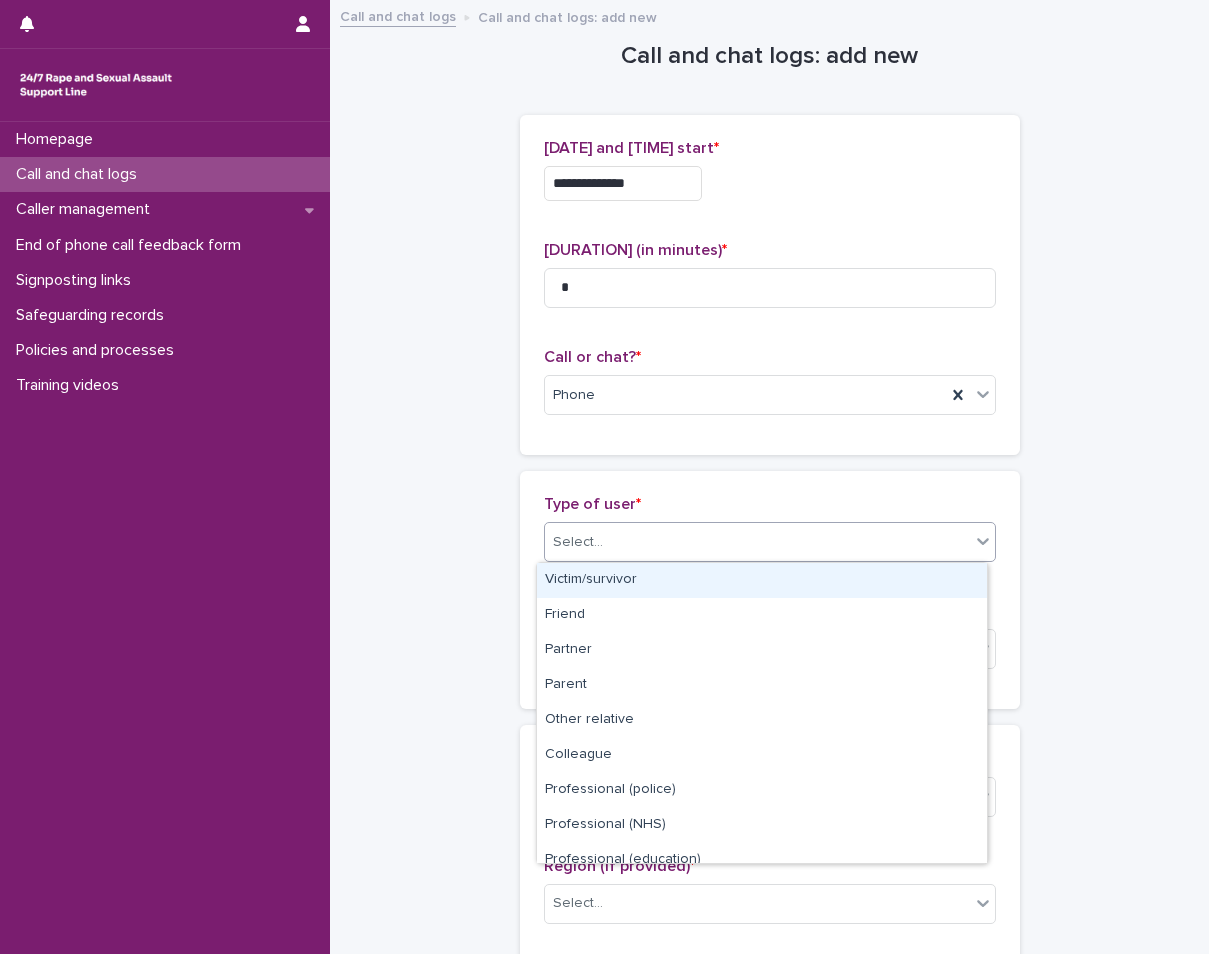 click on "Select..." at bounding box center [578, 542] 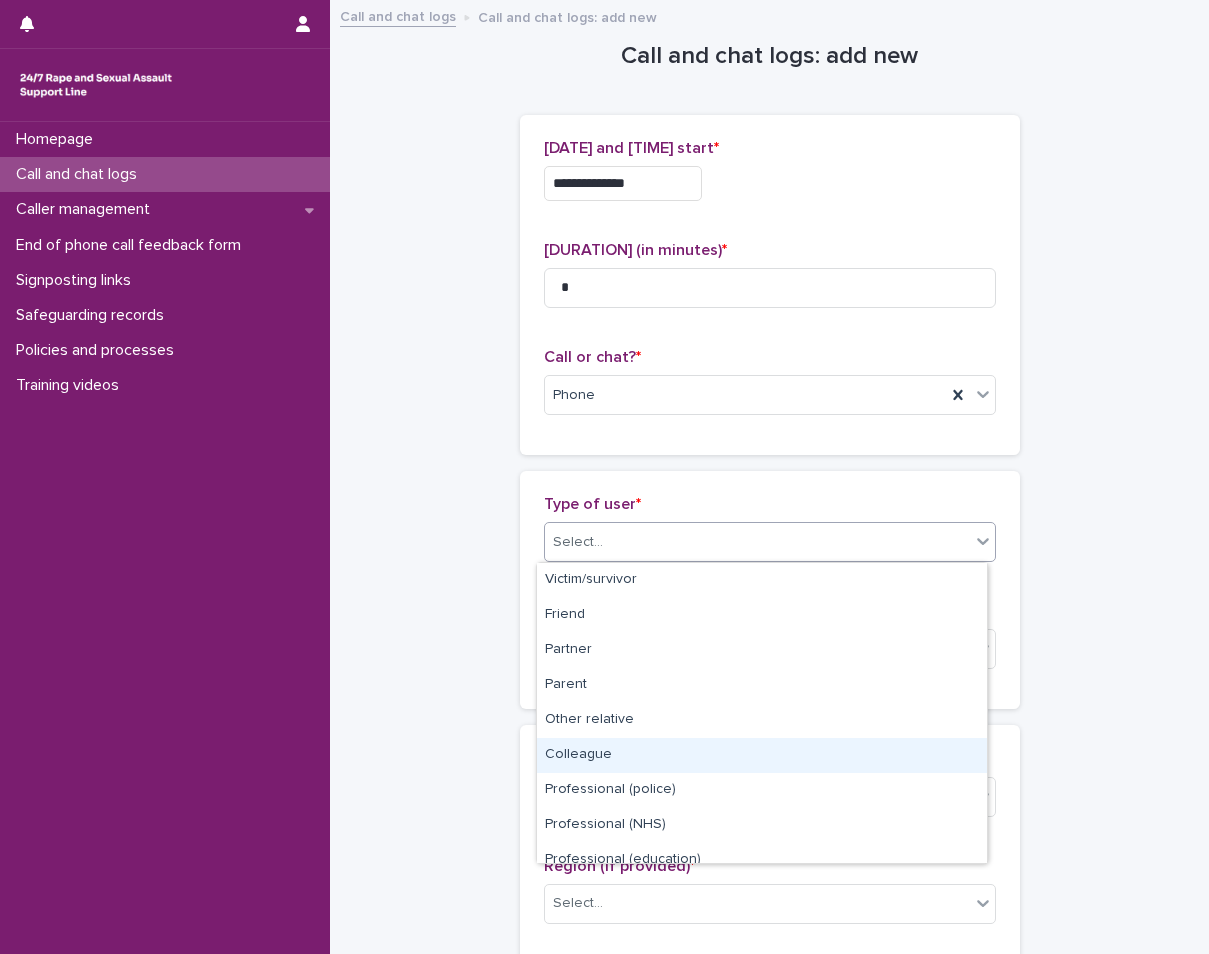 scroll, scrollTop: 225, scrollLeft: 0, axis: vertical 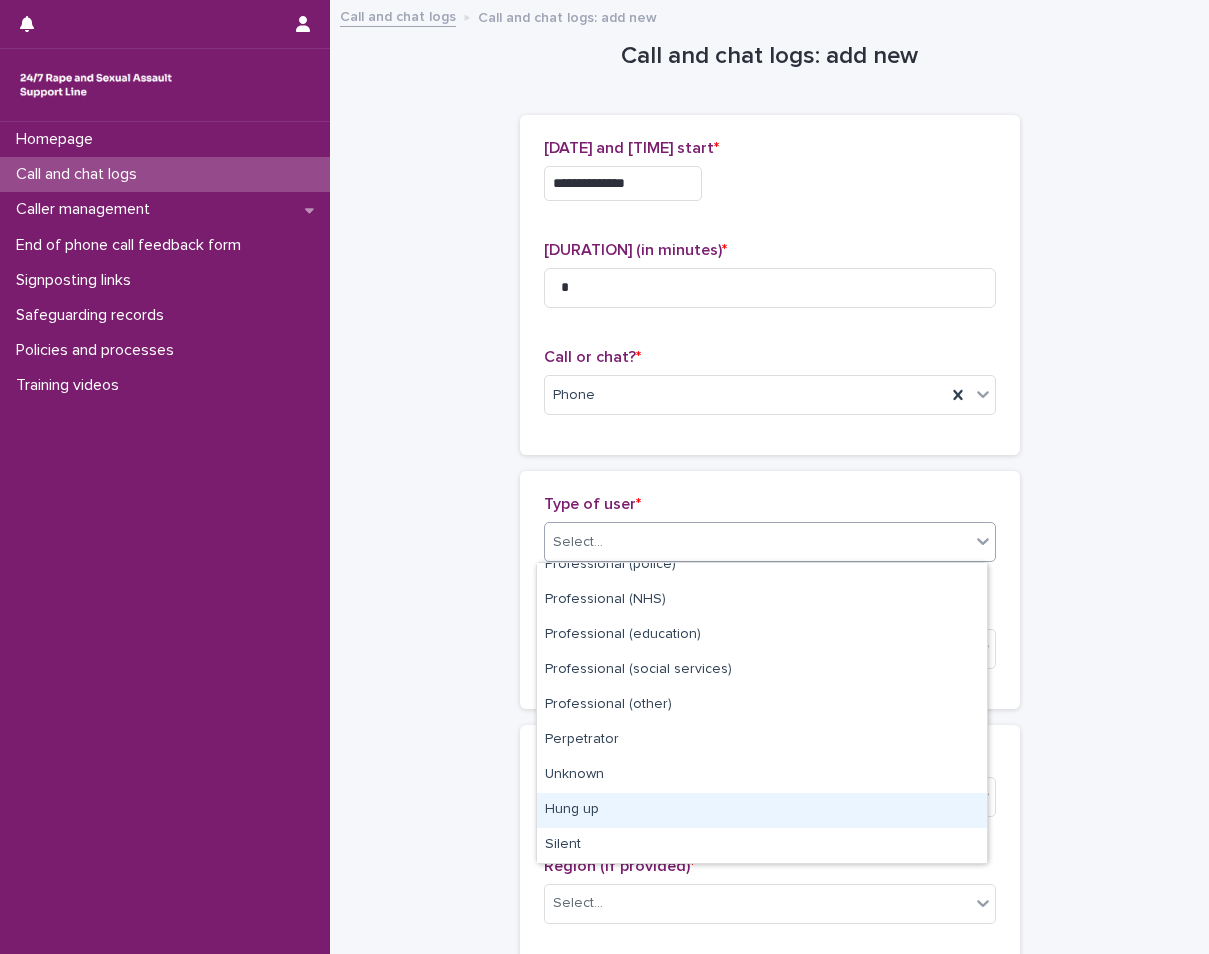click on "Hung up" at bounding box center (762, 810) 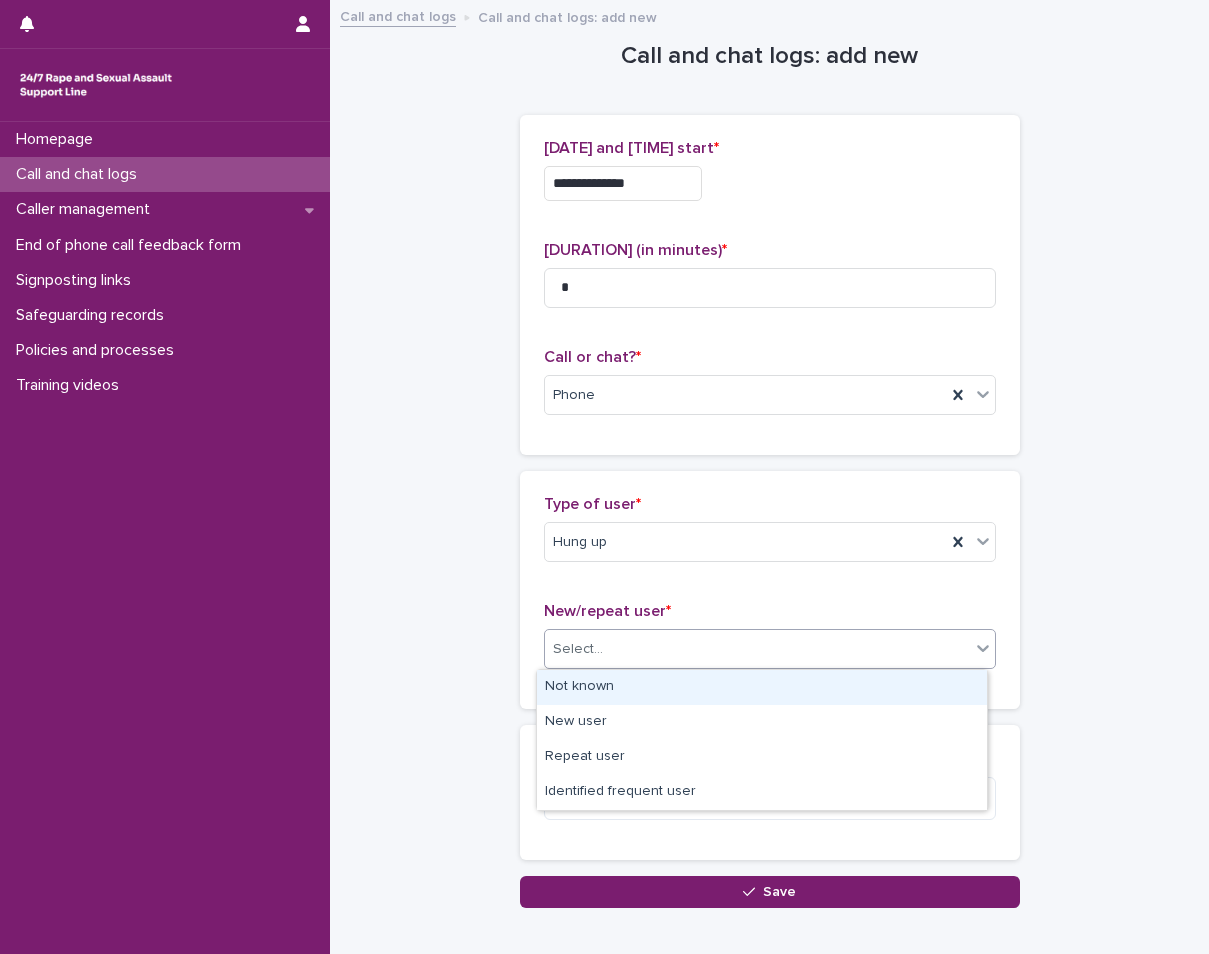click on "Select..." at bounding box center [757, 649] 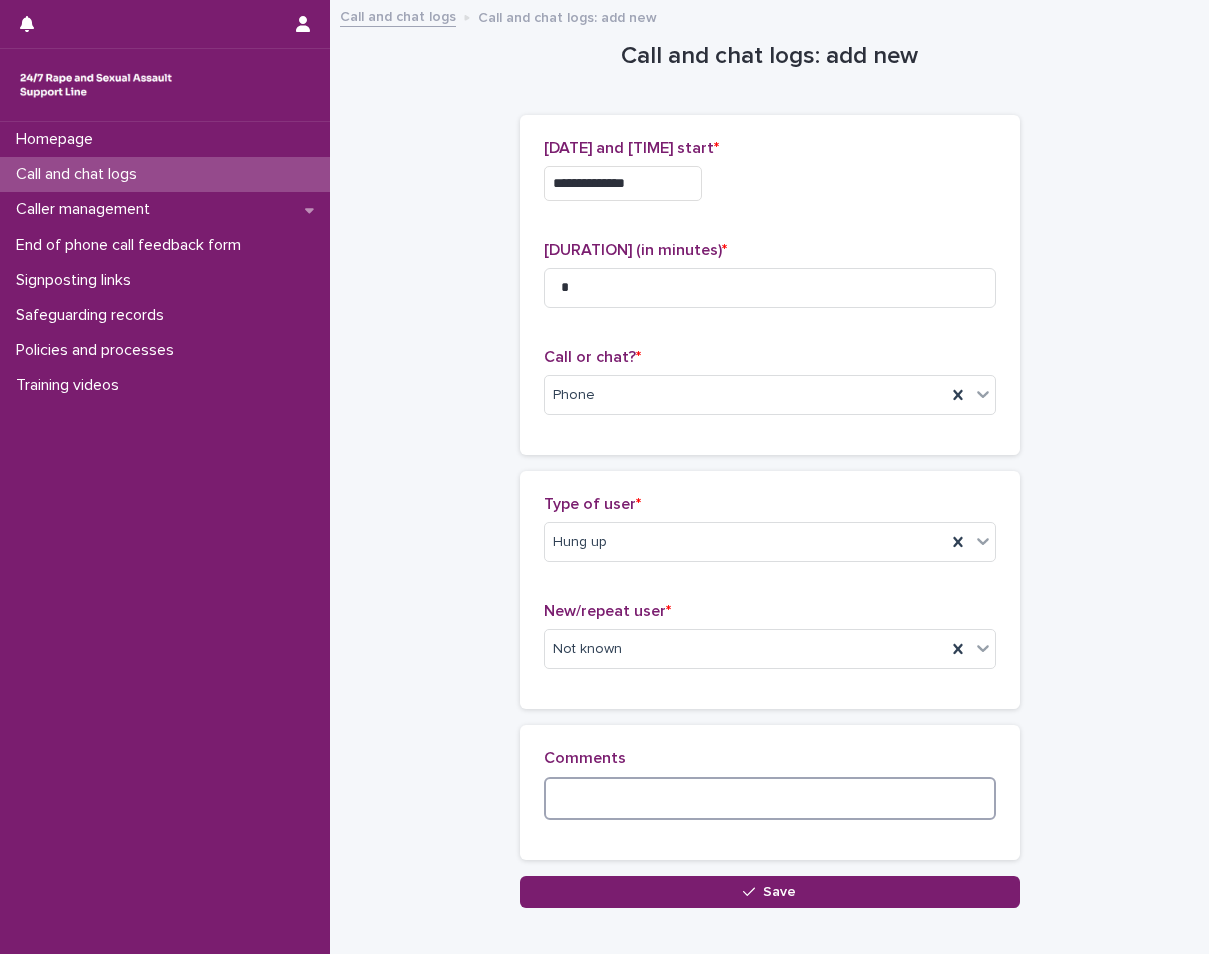 click at bounding box center (770, 798) 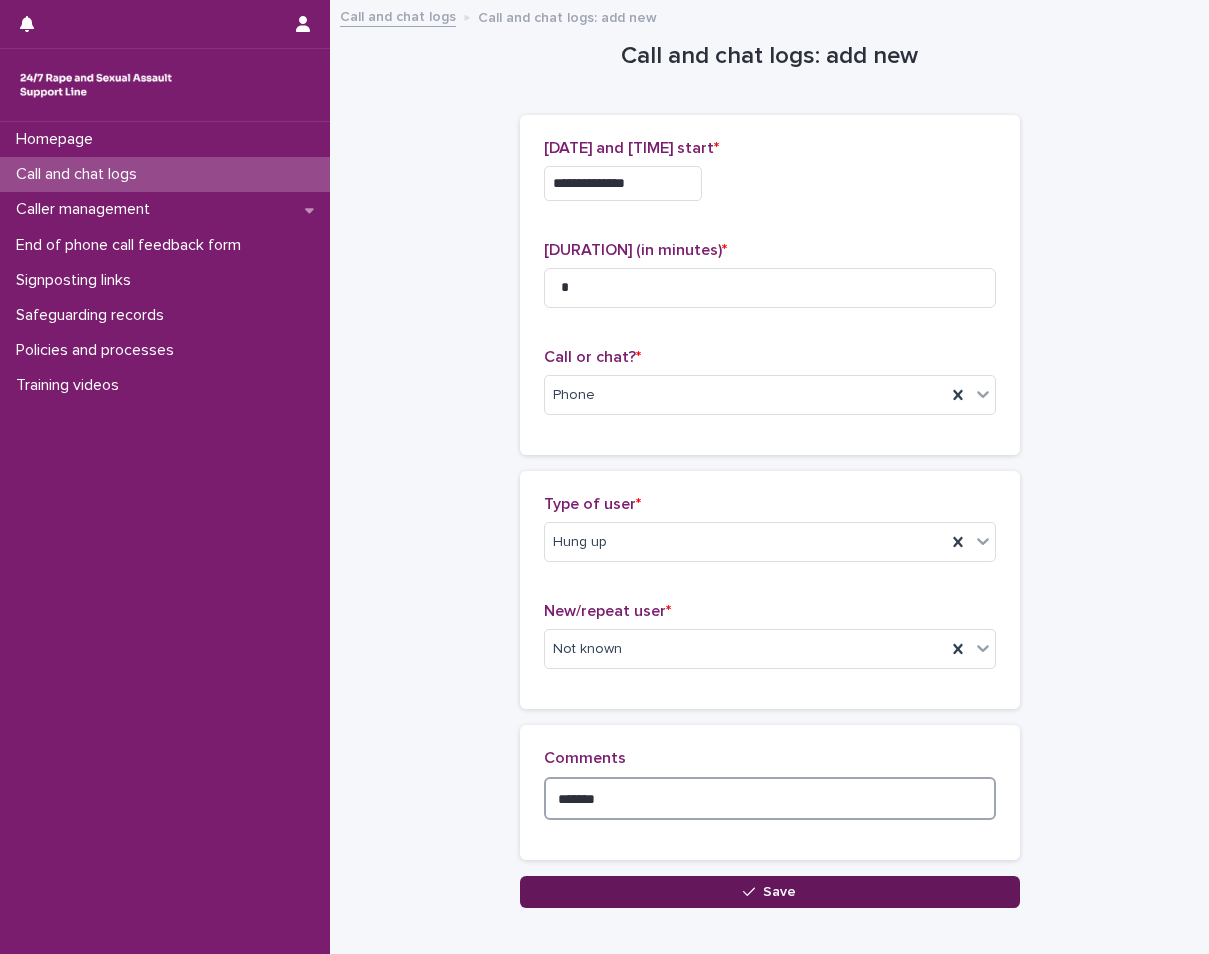 type on "*******" 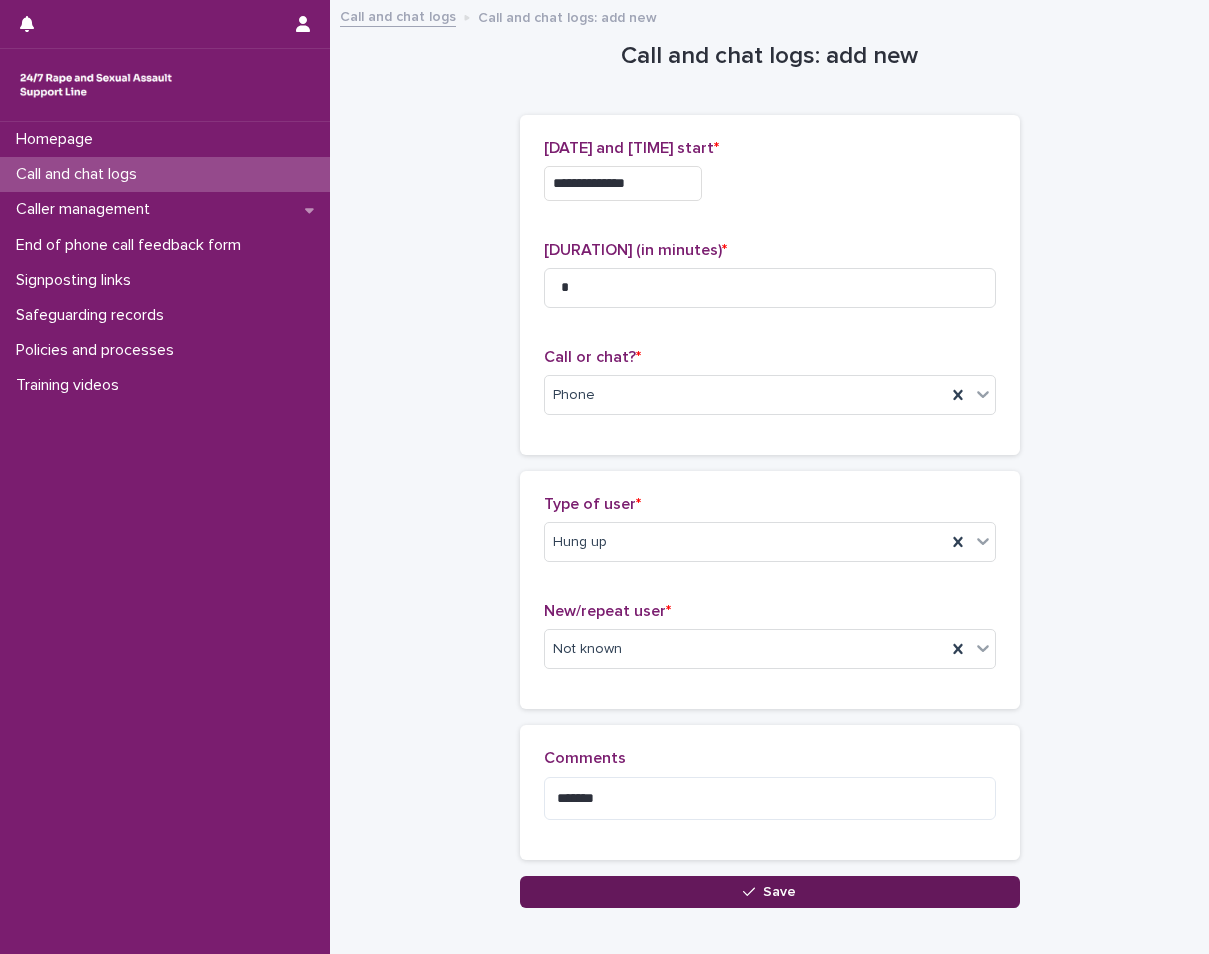 click on "Save" at bounding box center (770, 892) 